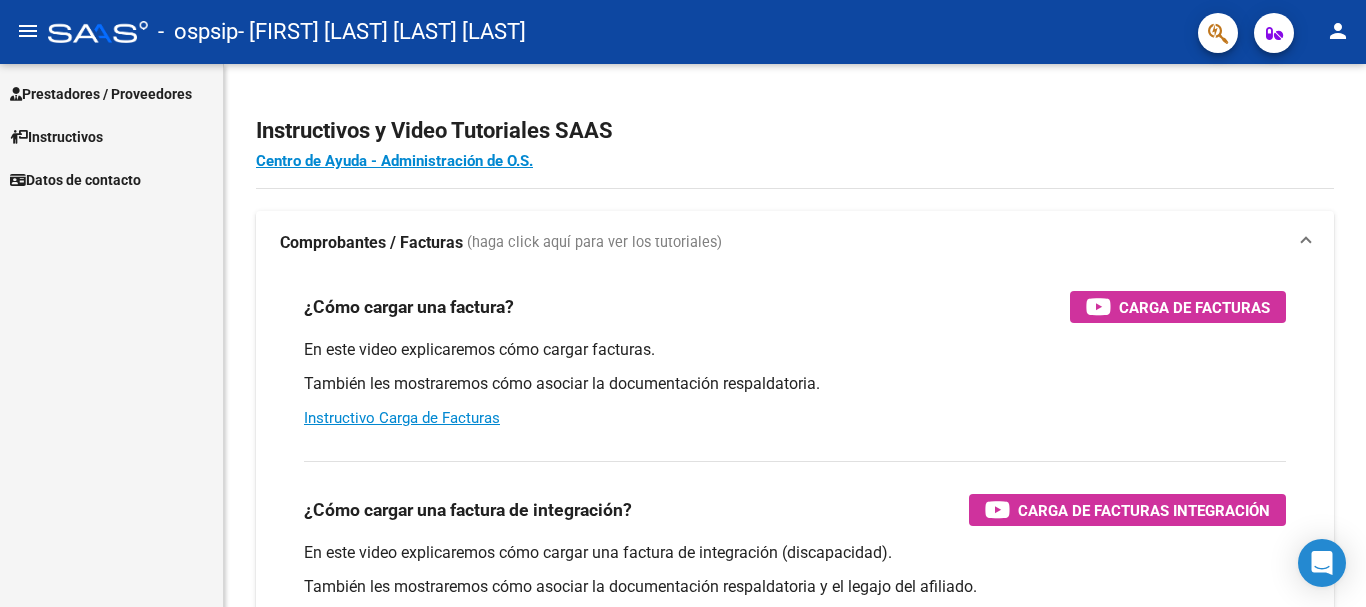 scroll, scrollTop: 0, scrollLeft: 0, axis: both 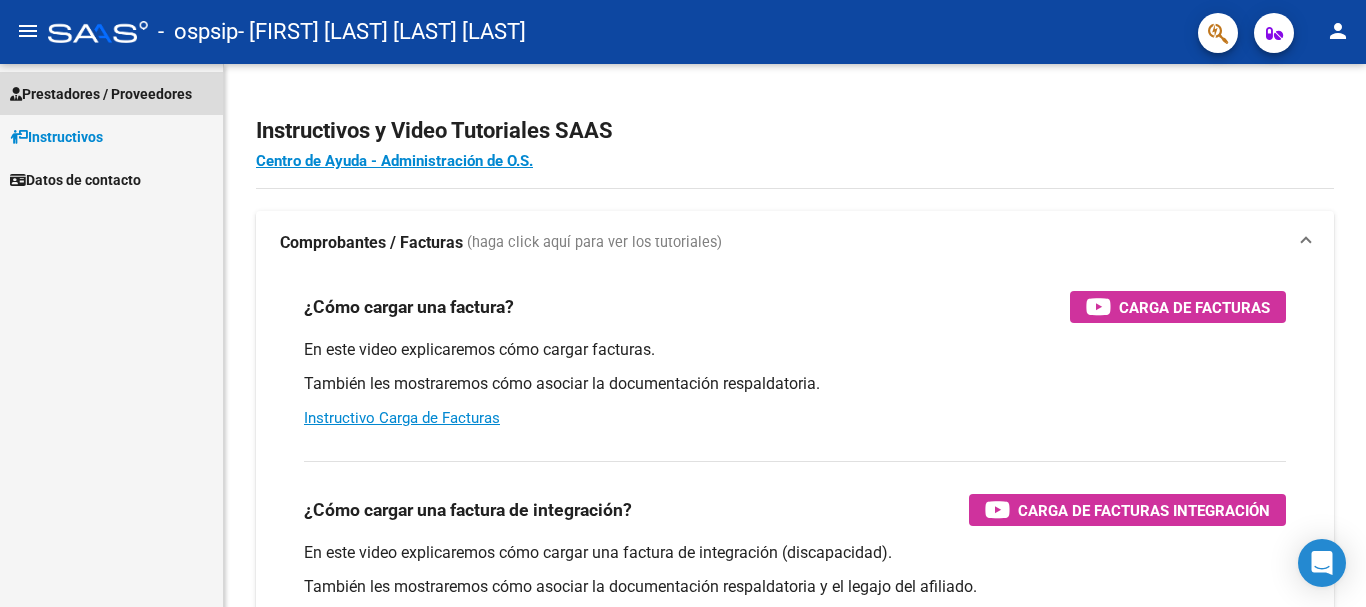 click on "Prestadores / Proveedores" at bounding box center (101, 94) 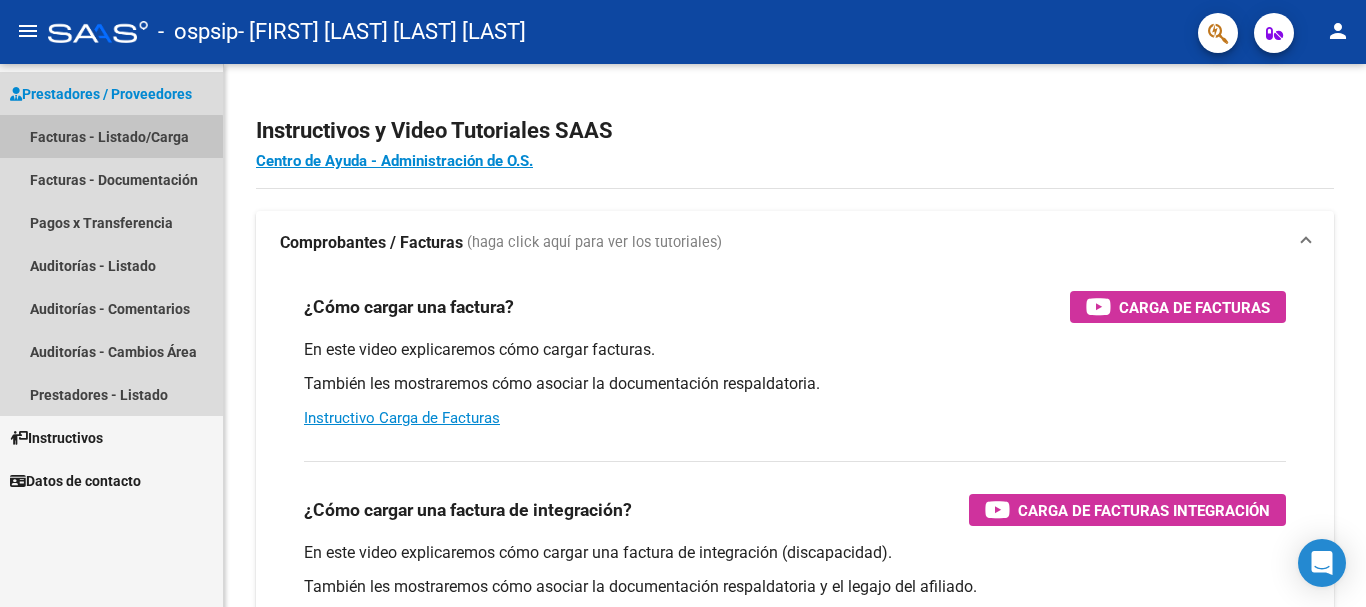 click on "Facturas - Listado/Carga" at bounding box center (111, 136) 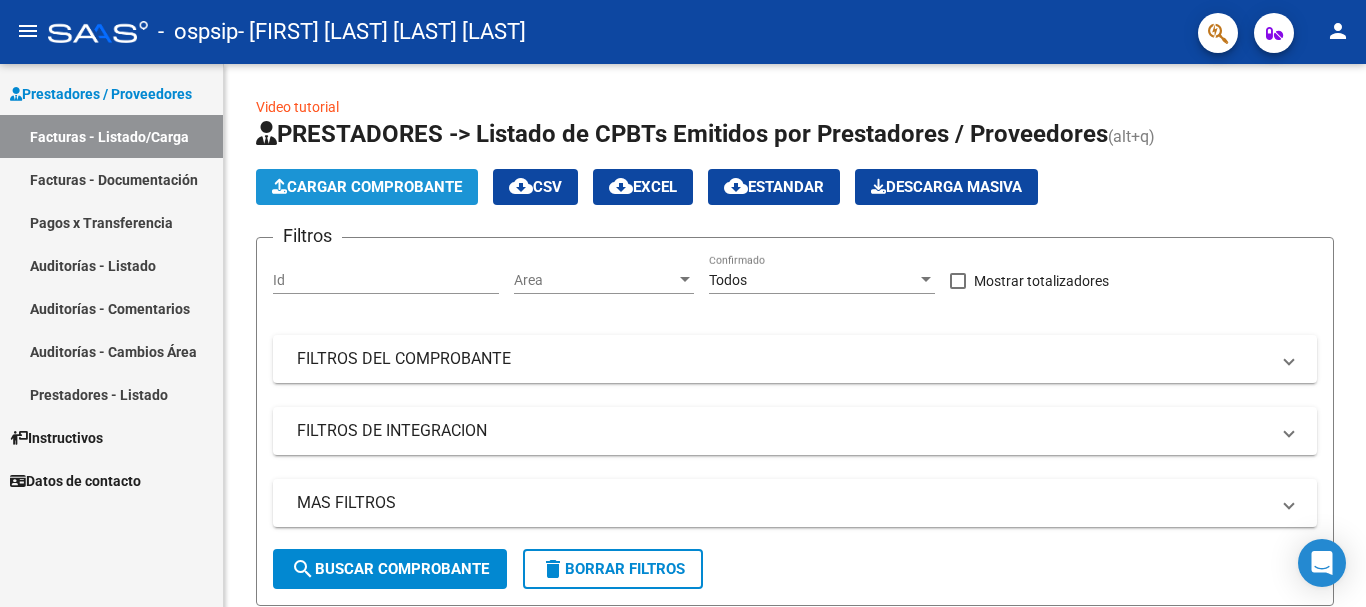 click on "Cargar Comprobante" 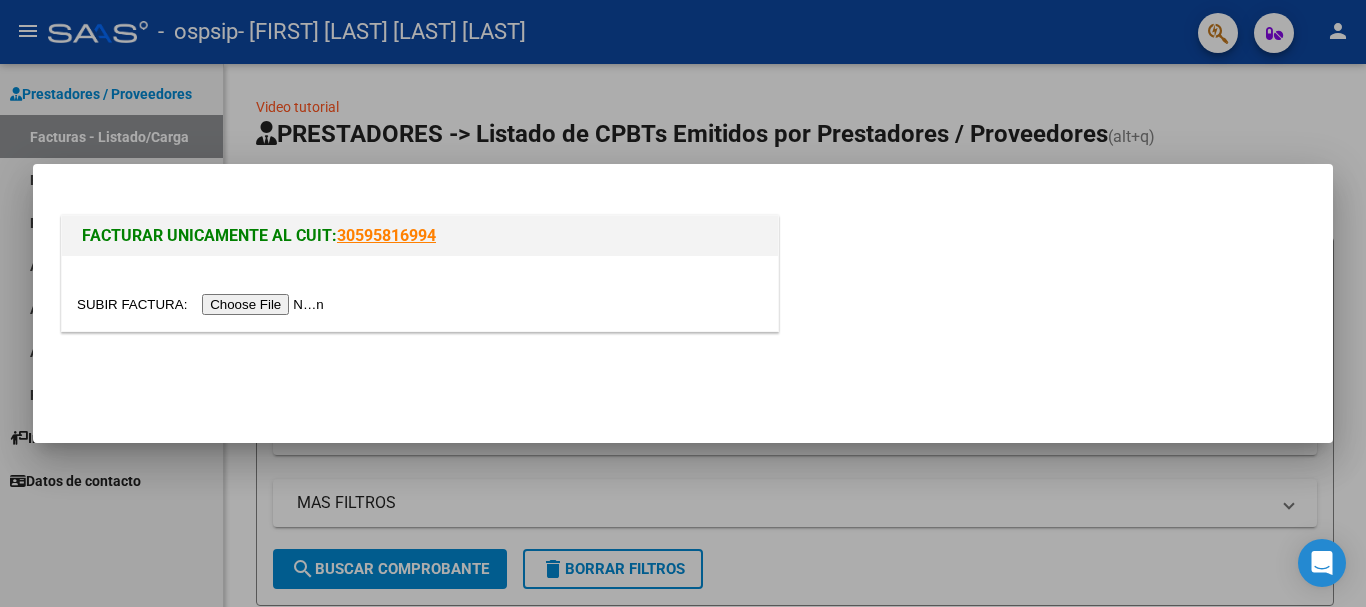 click at bounding box center [203, 304] 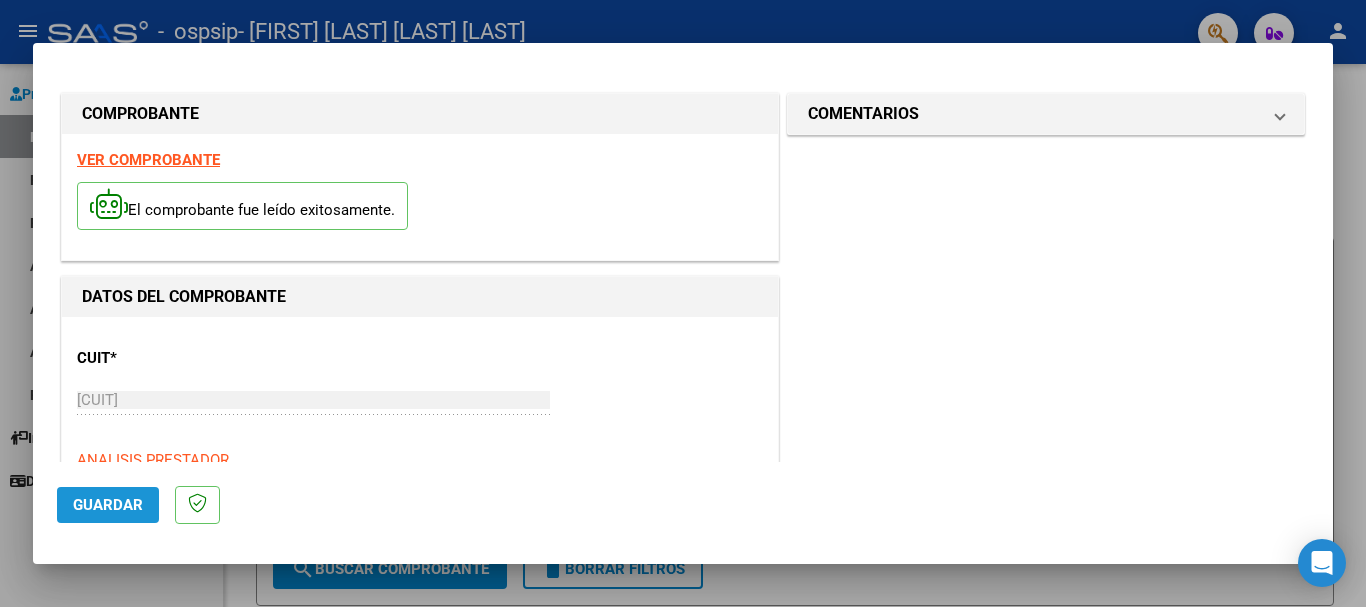 click on "Guardar" 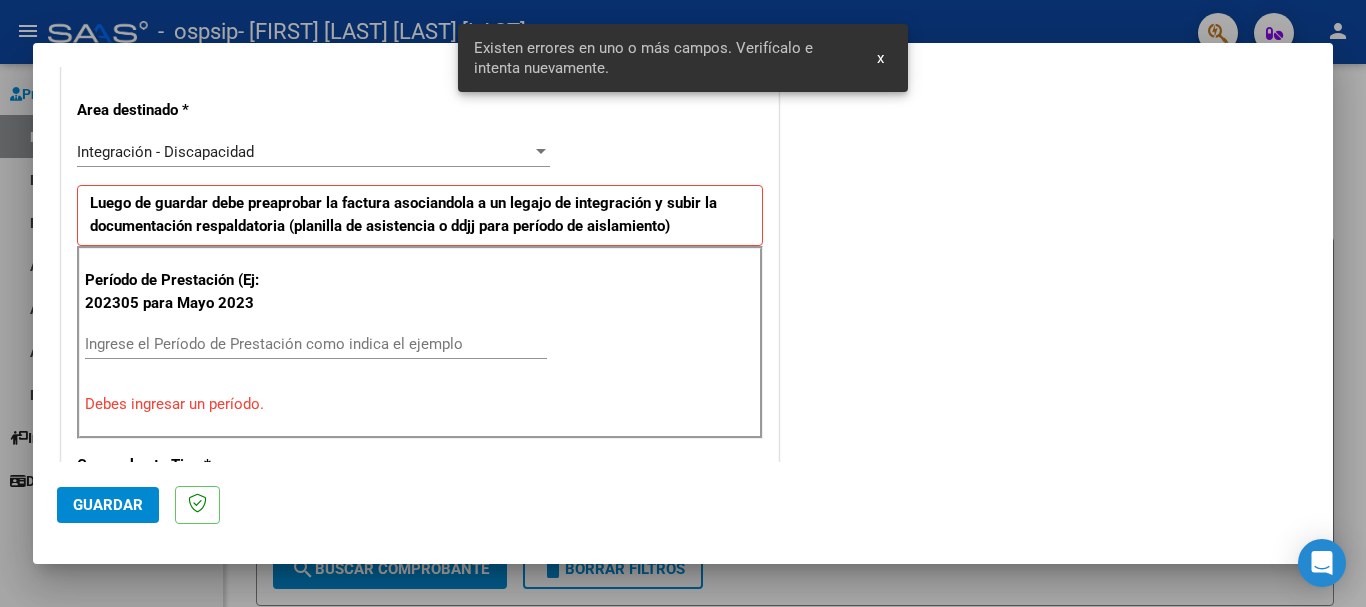 scroll, scrollTop: 462, scrollLeft: 0, axis: vertical 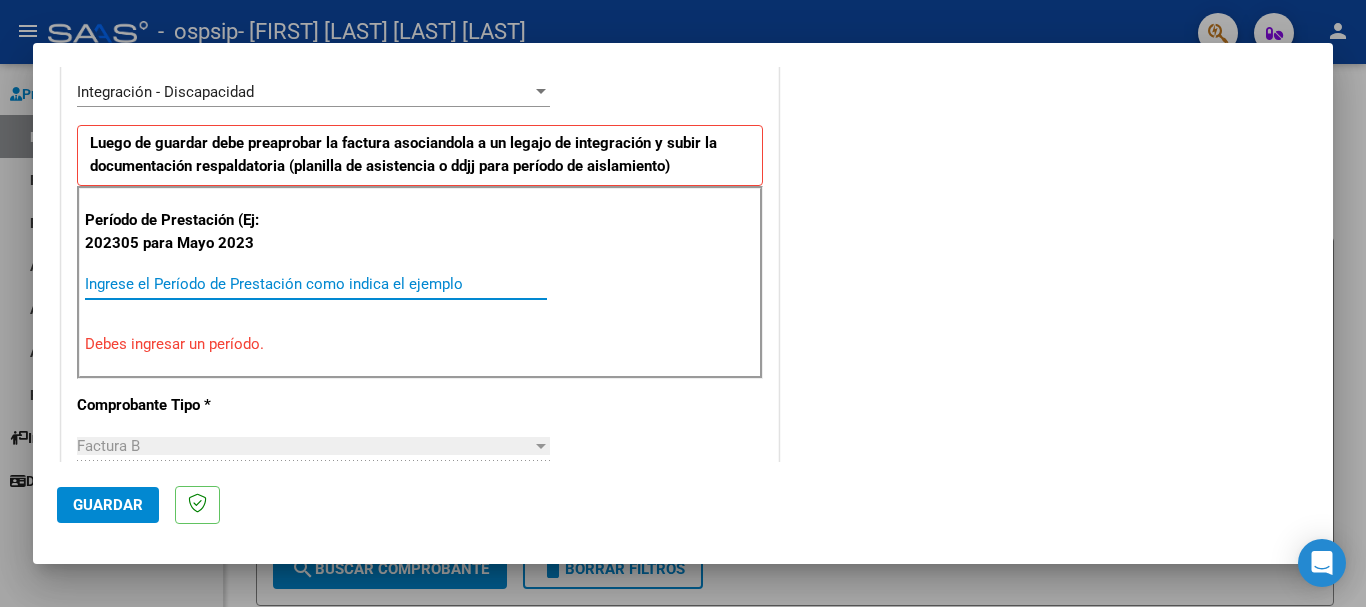 click on "Ingrese el Período de Prestación como indica el ejemplo" at bounding box center [316, 284] 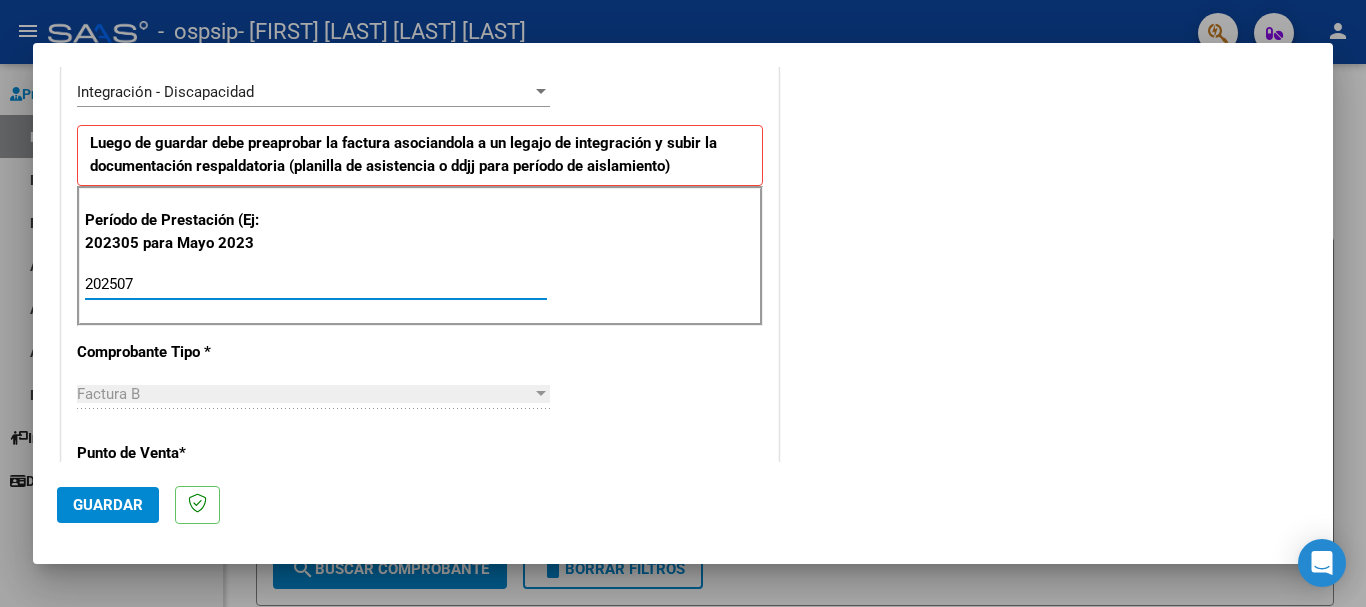 type on "202507" 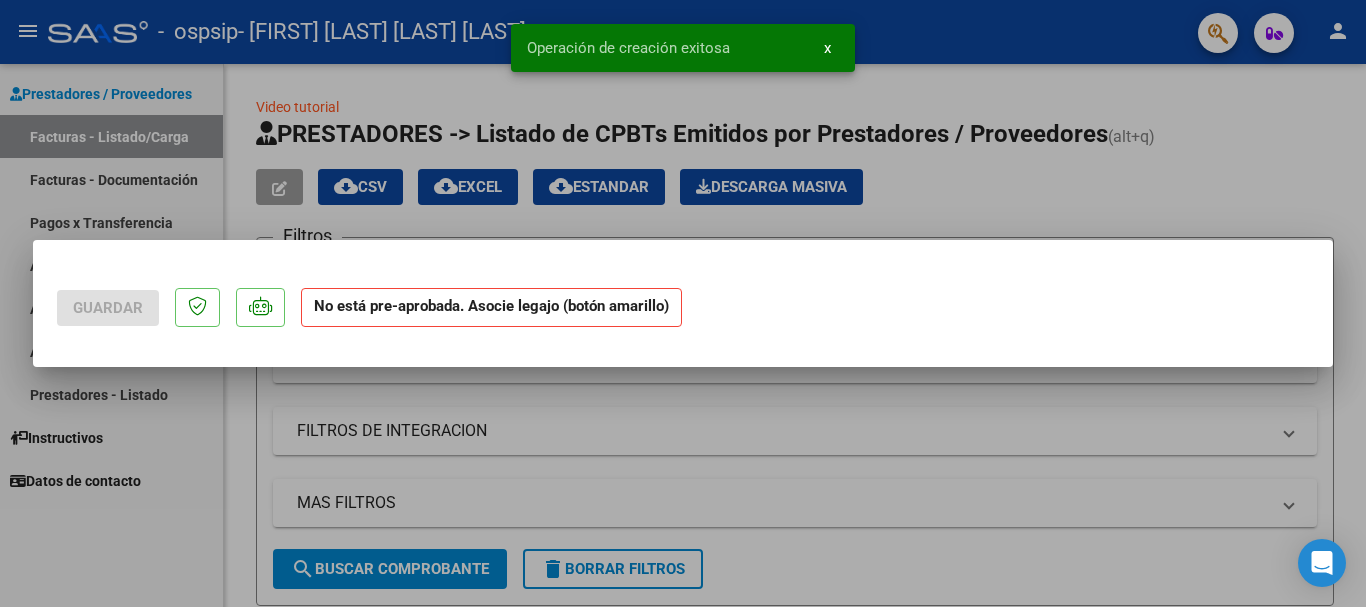 scroll, scrollTop: 0, scrollLeft: 0, axis: both 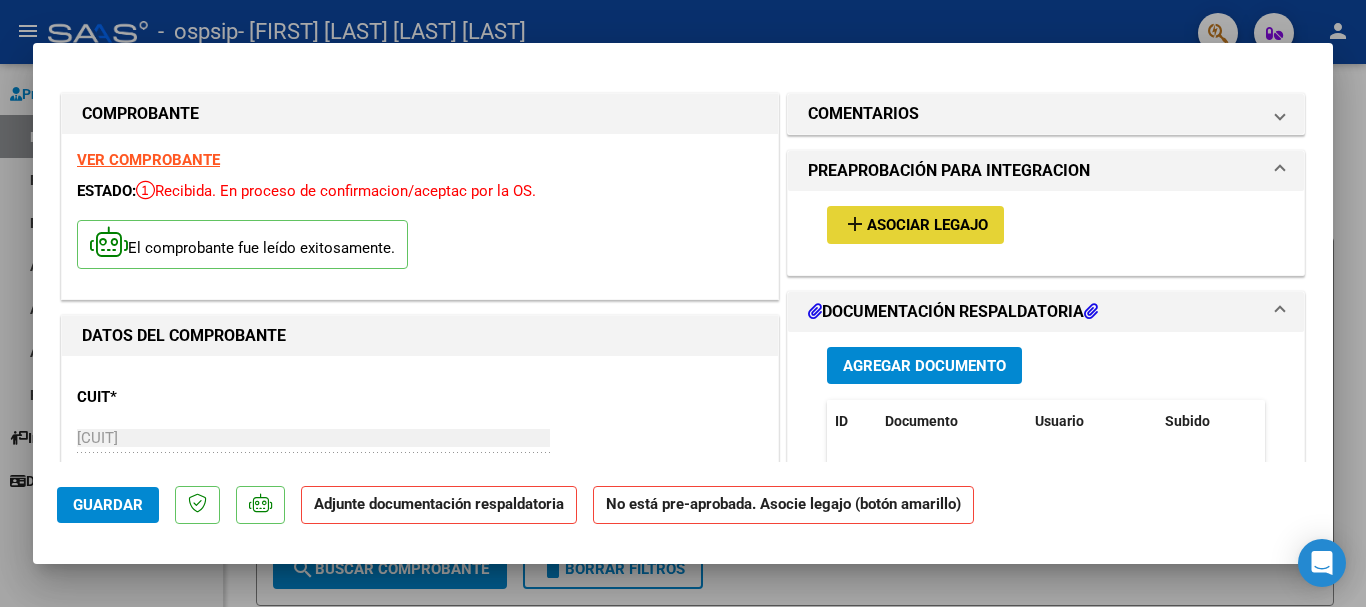 click on "Asociar Legajo" at bounding box center (927, 226) 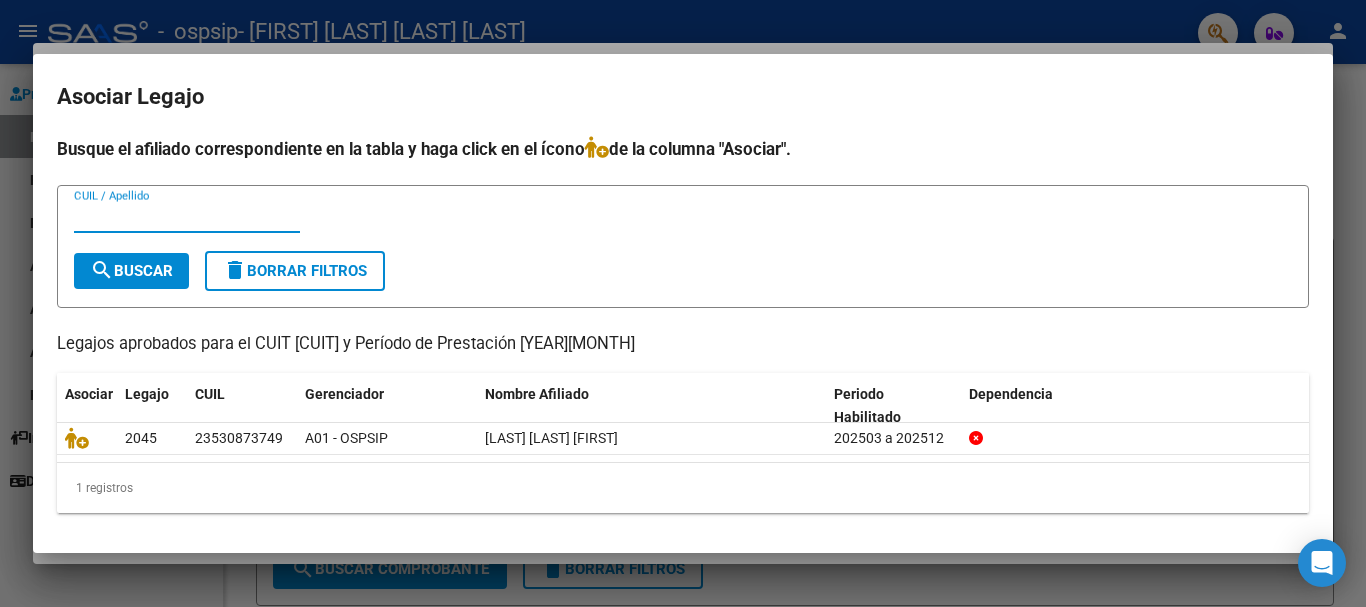 click on "CUIL / Apellido" at bounding box center (187, 217) 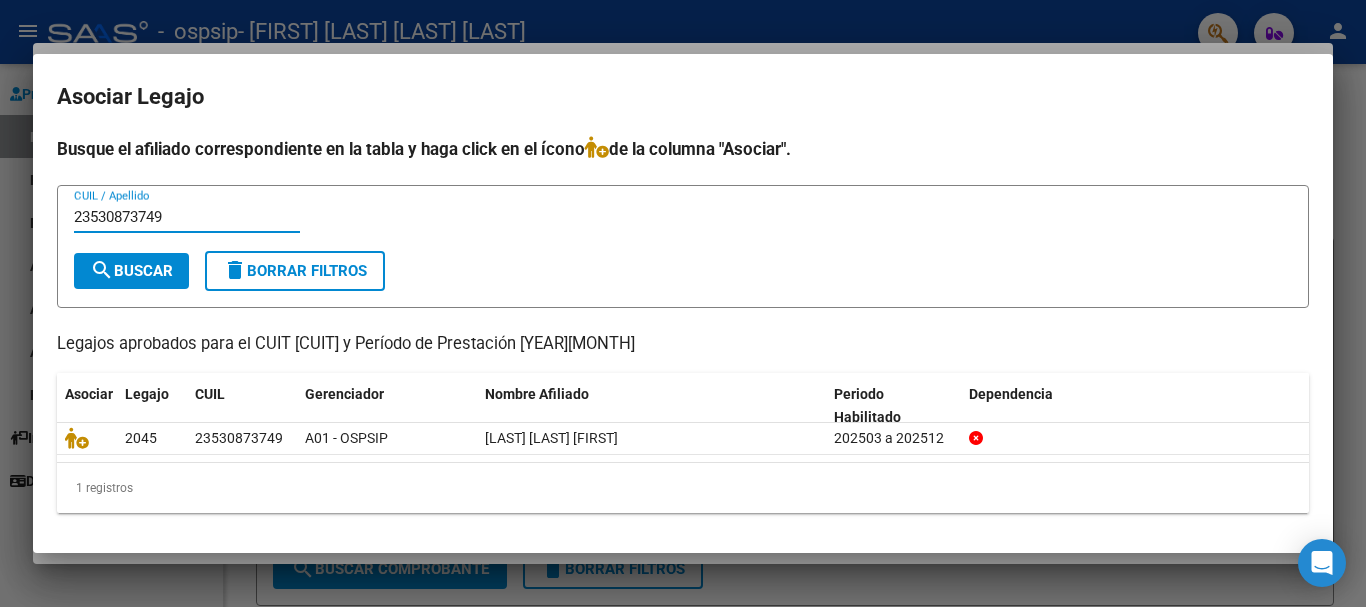 type on "23530873749" 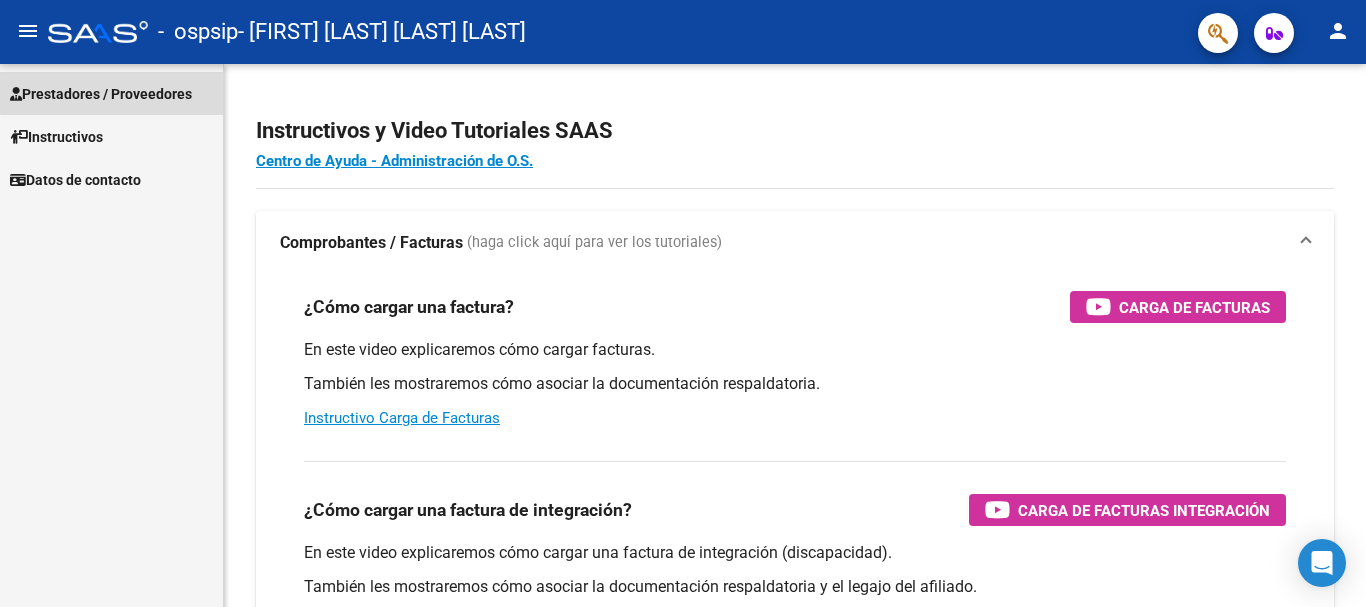 click on "Prestadores / Proveedores" at bounding box center [101, 94] 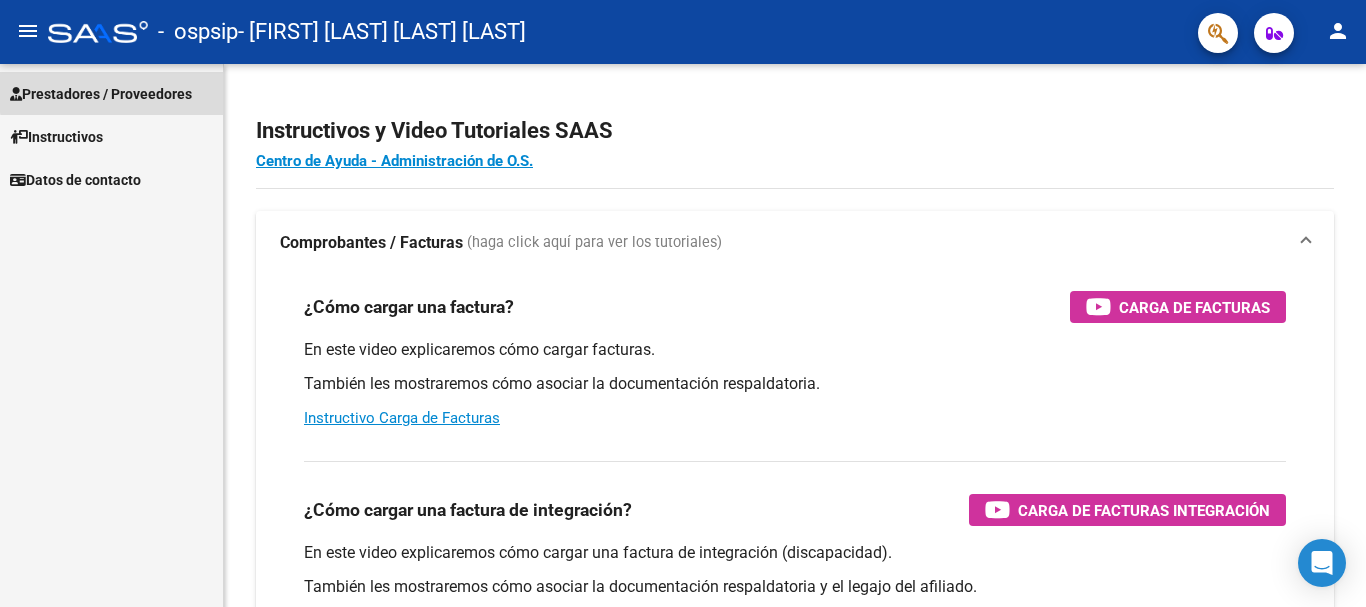click on "Prestadores / Proveedores" at bounding box center [101, 94] 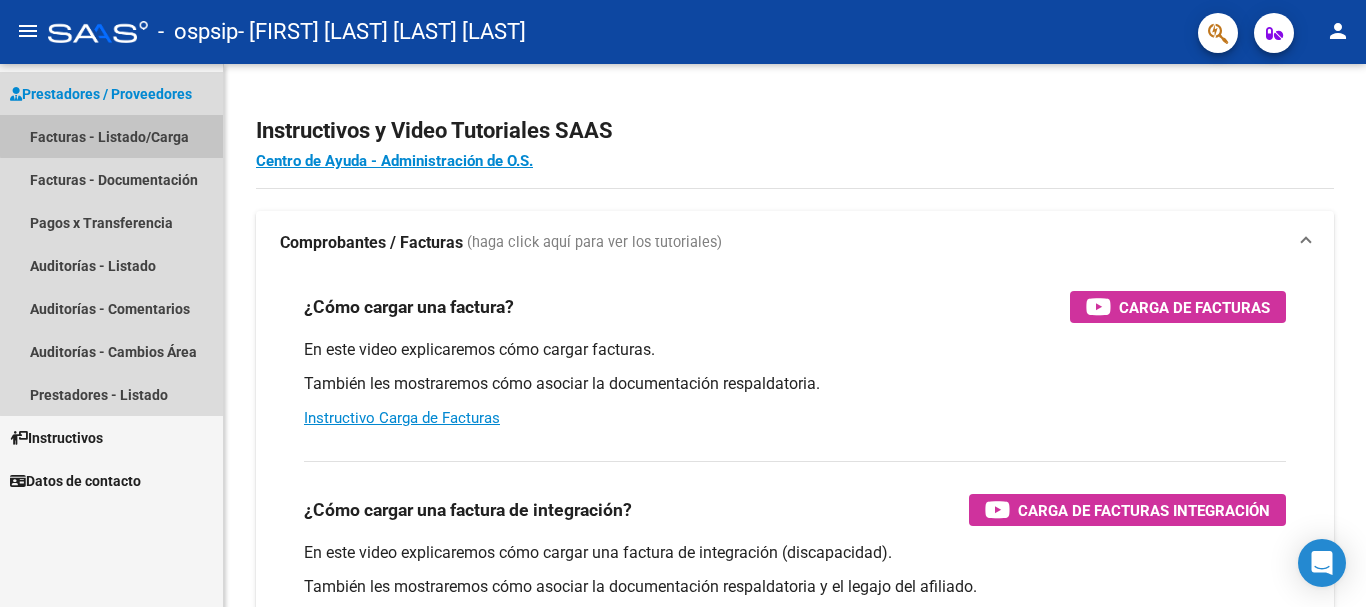 click on "Facturas - Listado/Carga" at bounding box center (111, 136) 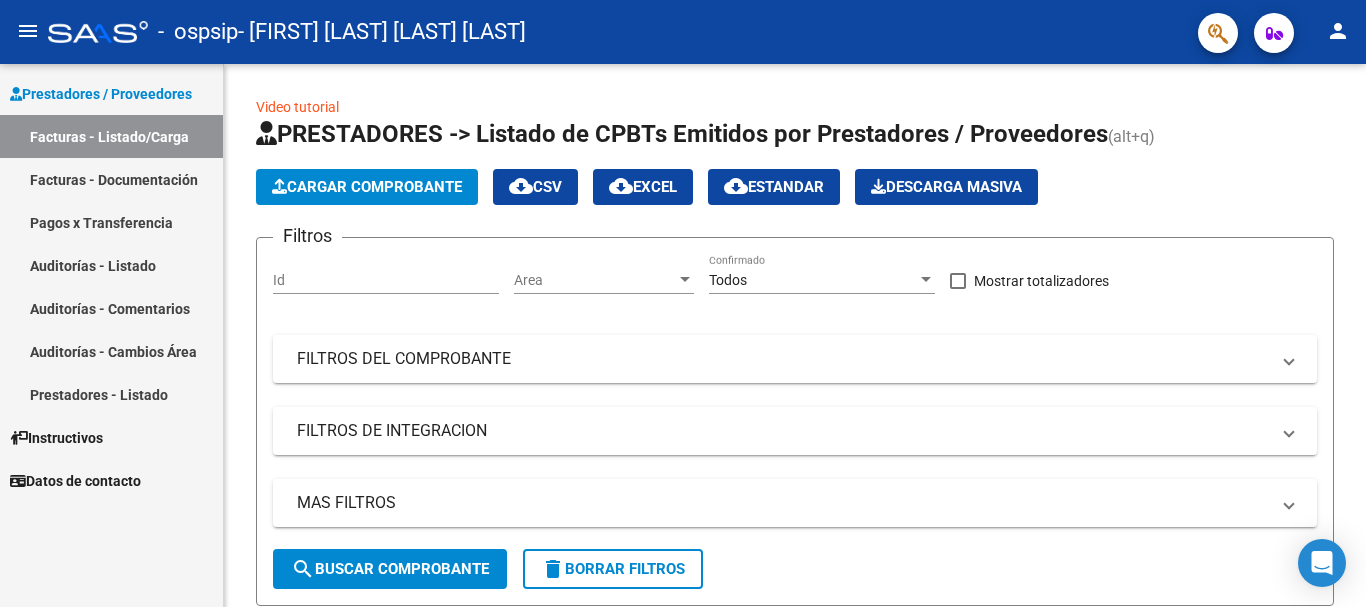 click on "MAS FILTROS  Todos Con Doc. Respaldatoria Todos Con Trazabilidad Todos Asociado a Expediente Sur Auditoría Auditoría Auditoría Id Start date – End date Auditoría Confirmada Desde / Hasta Start date – End date Fec. Rec. Desde / Hasta Start date – End date Fec. Creado Desde / Hasta Start date – End date Fec. Vencimiento  Desde / Hasta Op Estado Estado Start date – End date Fec. Confirmado Desde / Hasta Todos Procesado Por Tesorería Todos Archivado" 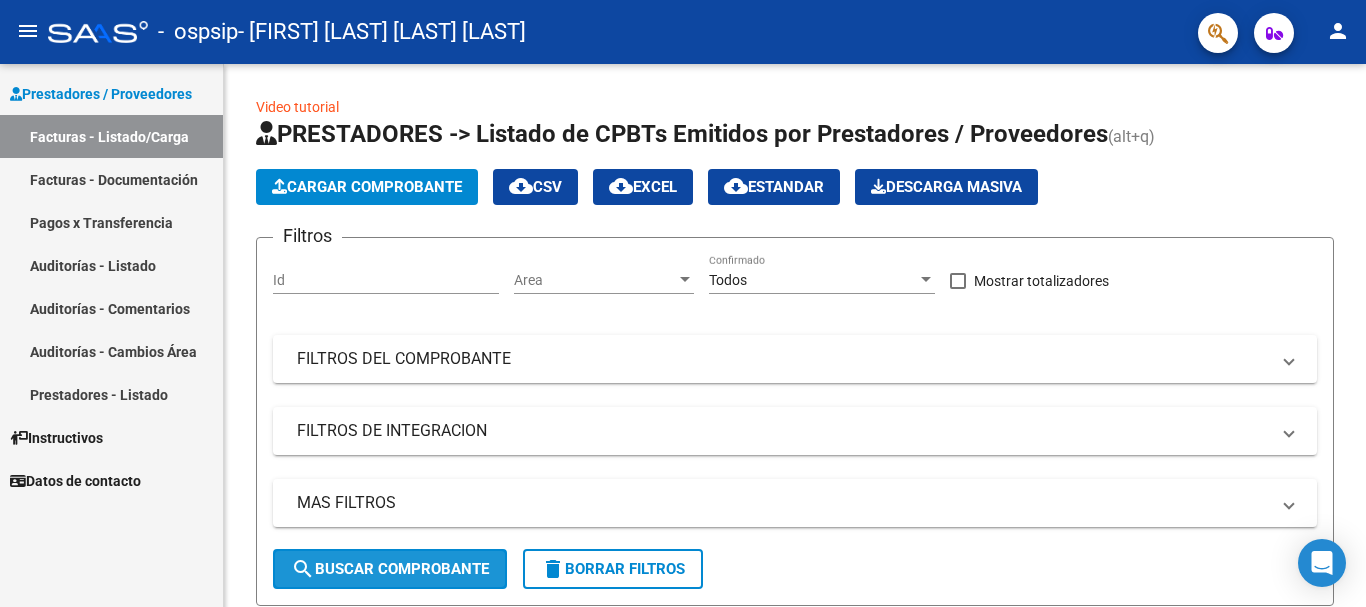 click on "search  Buscar Comprobante" 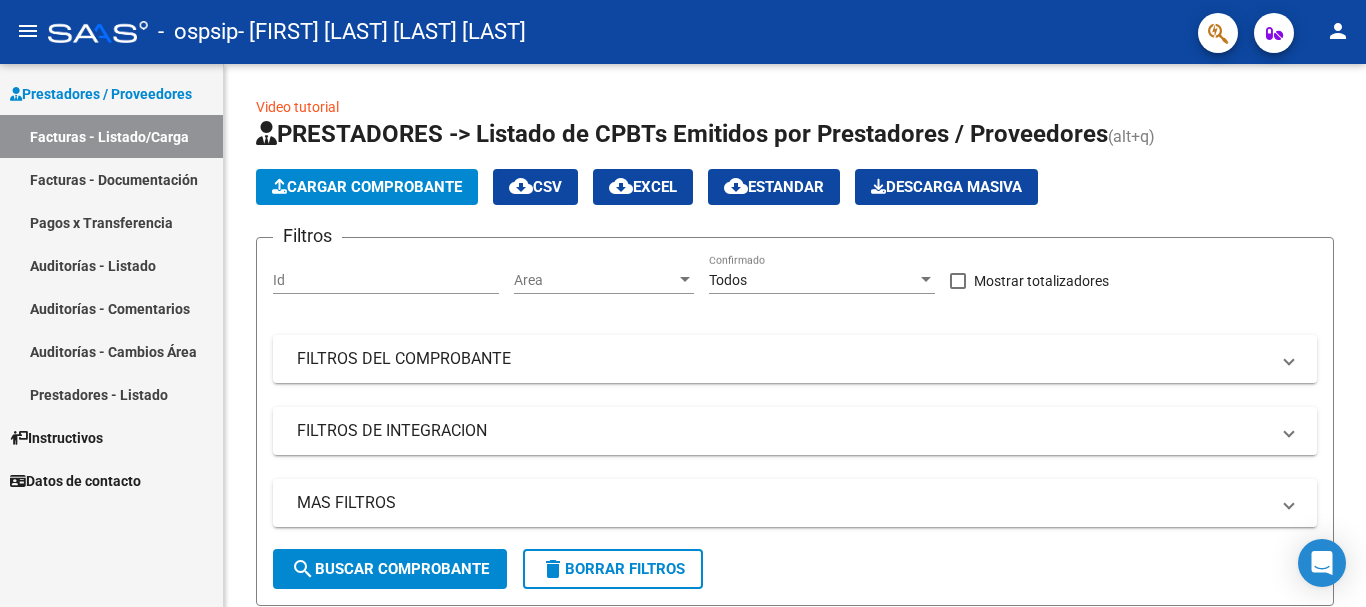 click on "Cargar Comprobante" 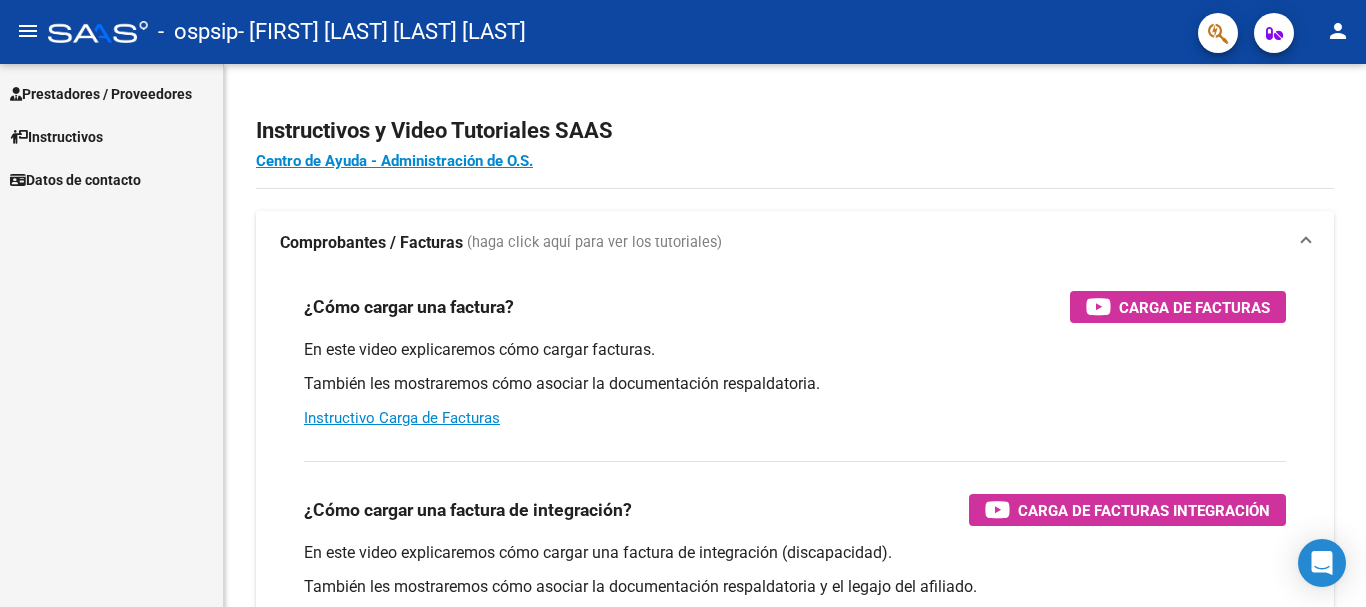 click on "Prestadores / Proveedores" at bounding box center [101, 94] 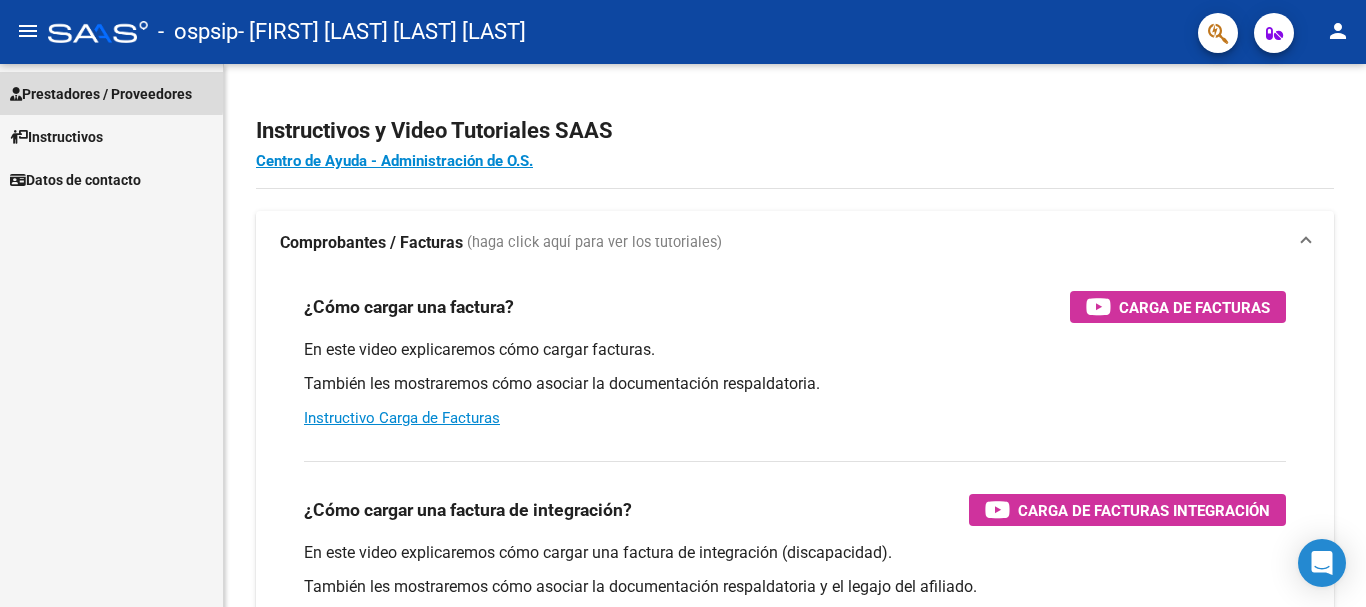 click on "Prestadores / Proveedores" at bounding box center (101, 94) 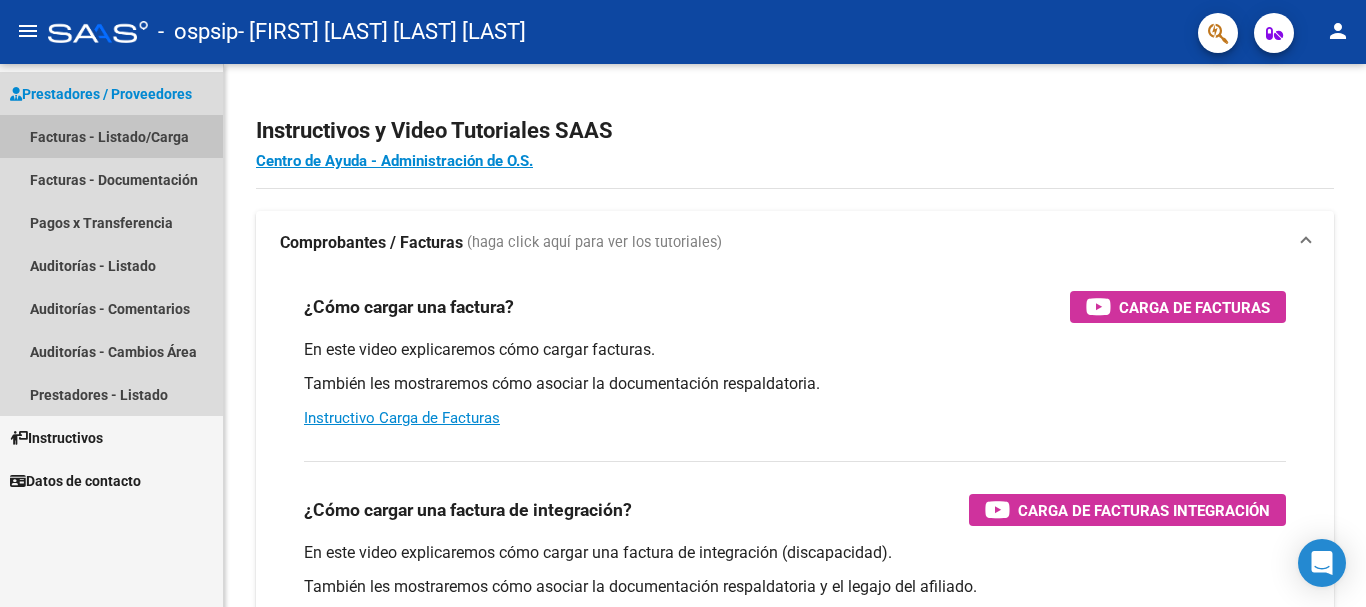 click on "Facturas - Listado/Carga" at bounding box center (111, 136) 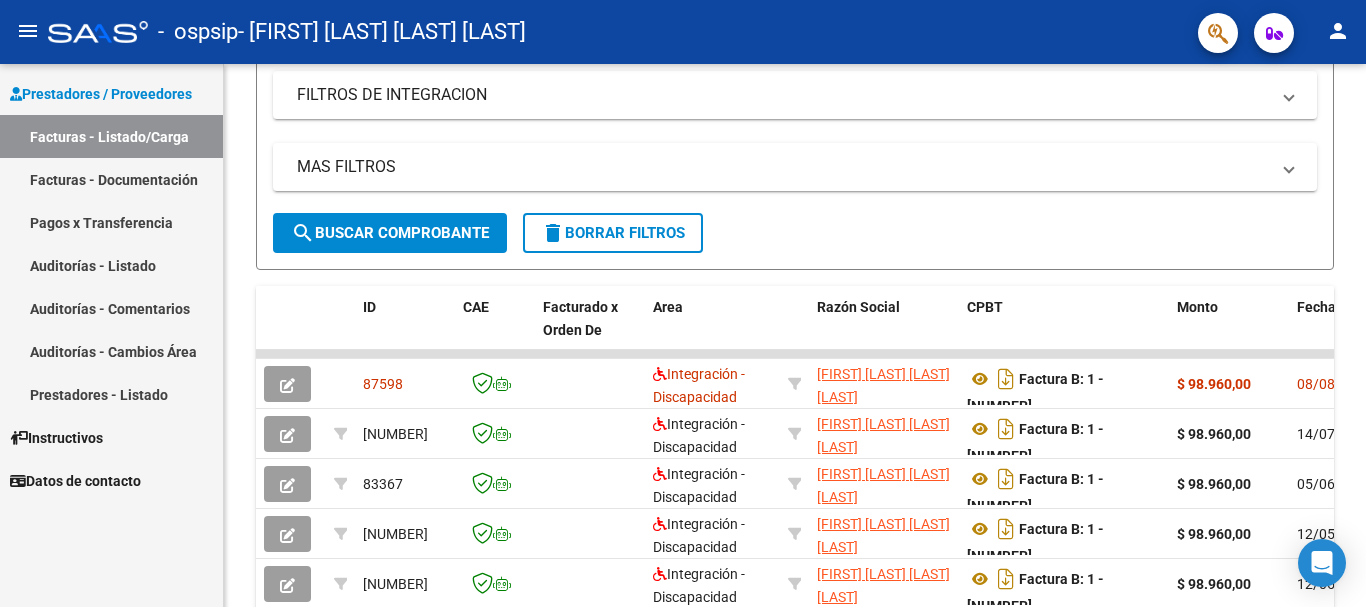 scroll, scrollTop: 340, scrollLeft: 0, axis: vertical 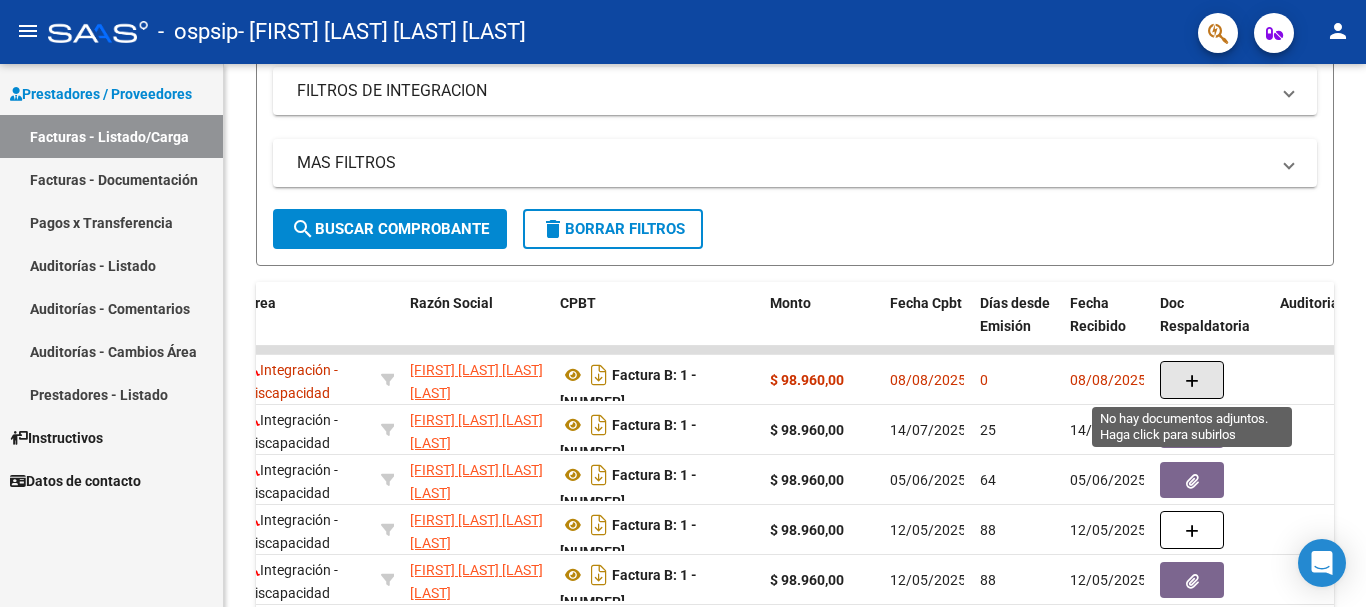 click 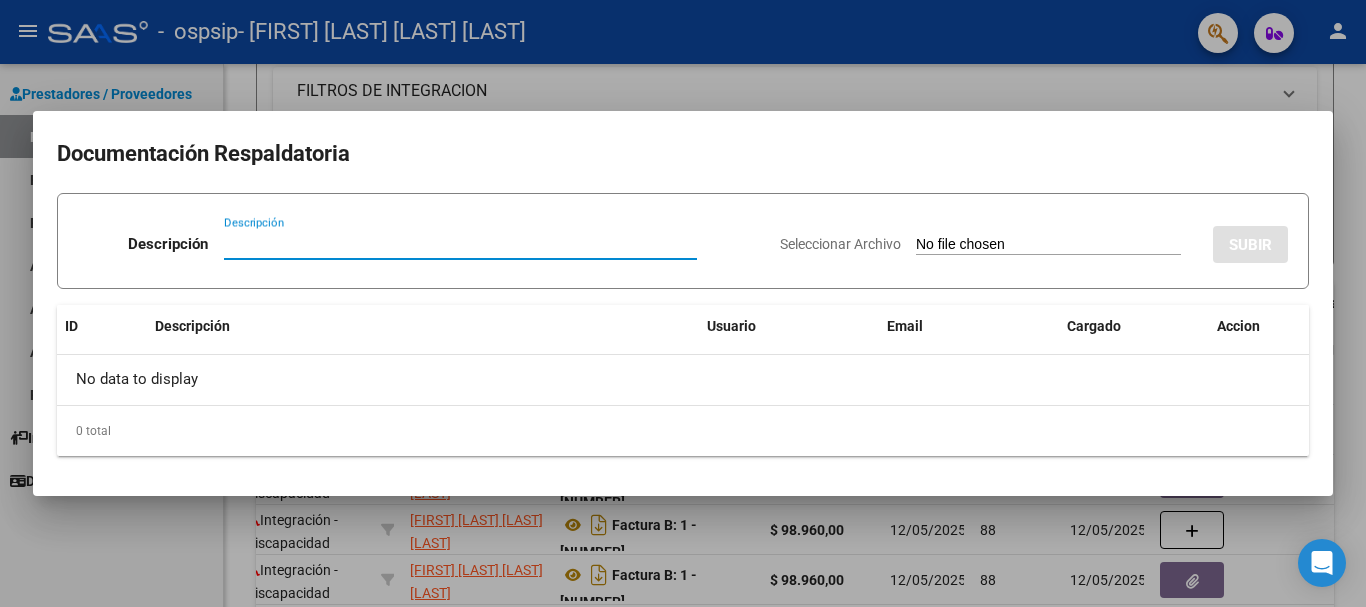 click on "Descripción" at bounding box center [460, 244] 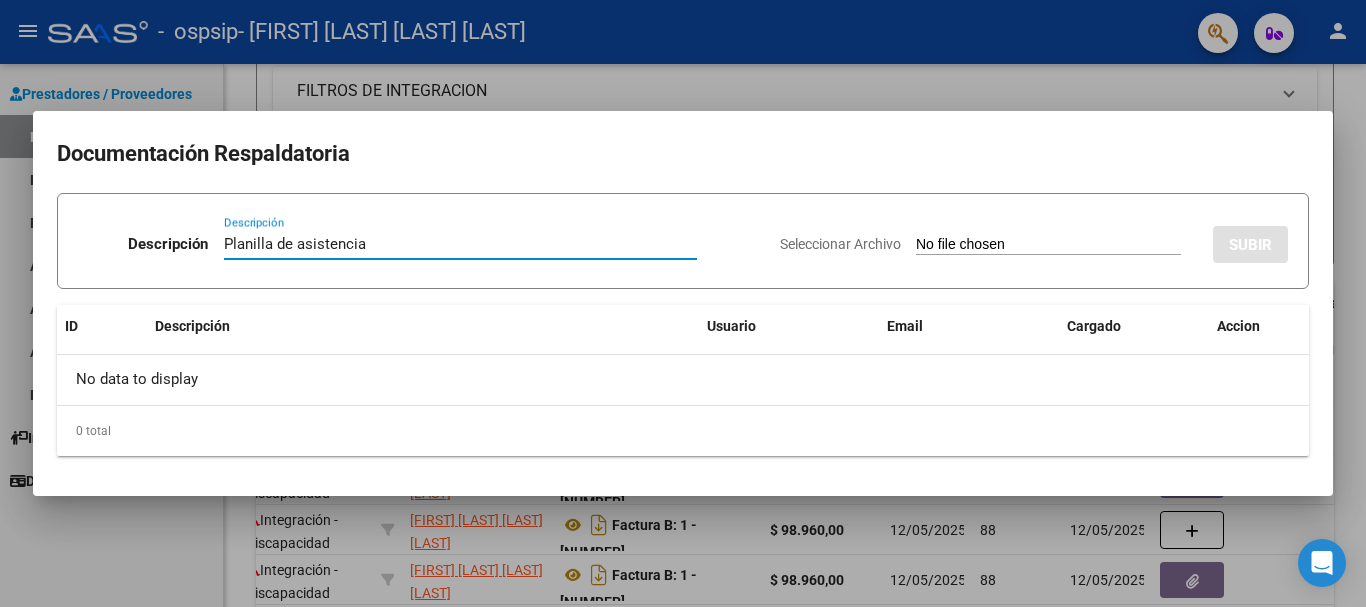 type on "Planilla de asistencia" 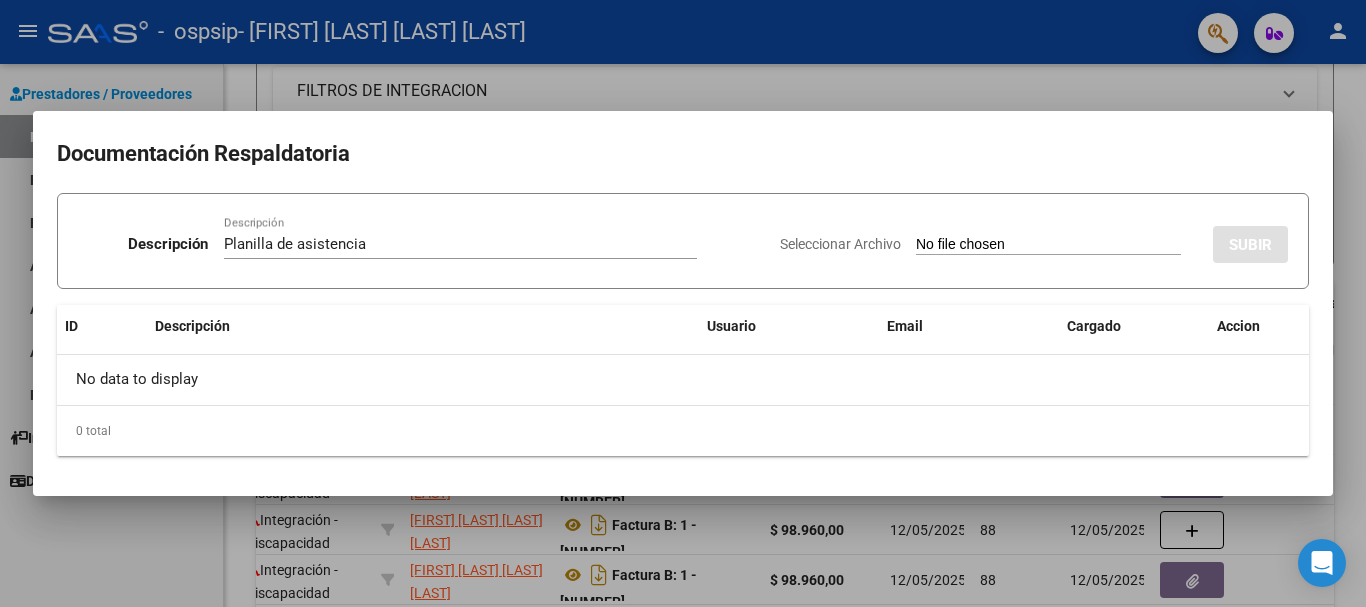 drag, startPoint x: 1262, startPoint y: 231, endPoint x: 1288, endPoint y: 229, distance: 26.076809 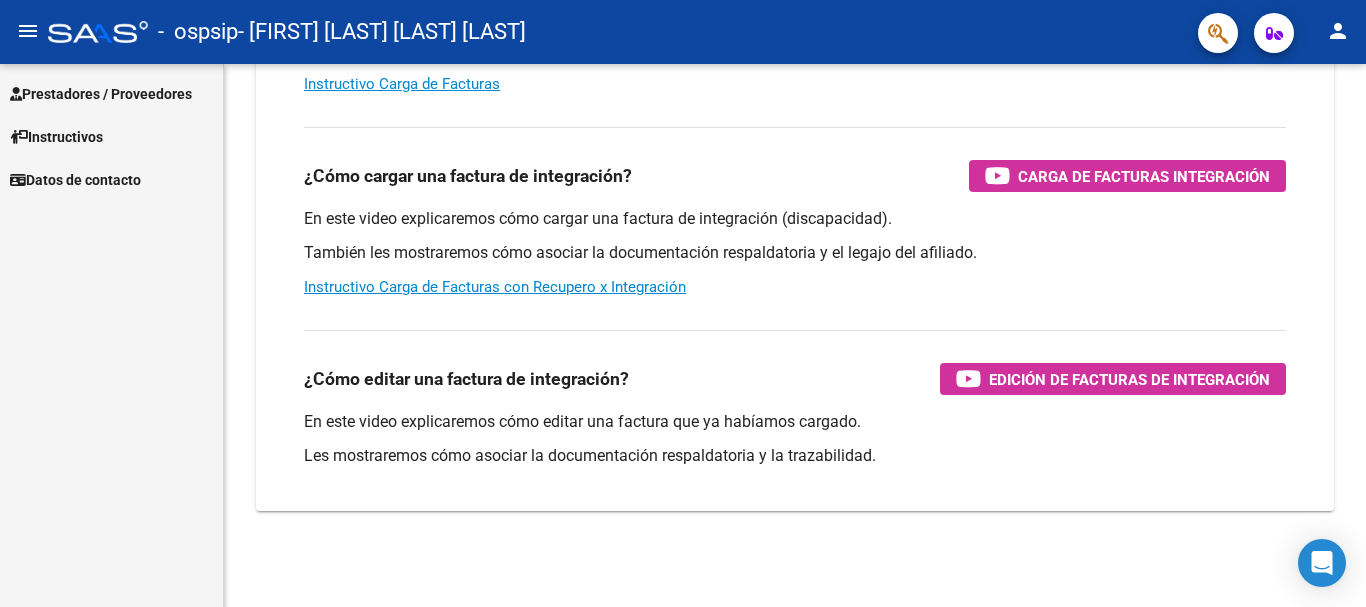 scroll, scrollTop: 334, scrollLeft: 0, axis: vertical 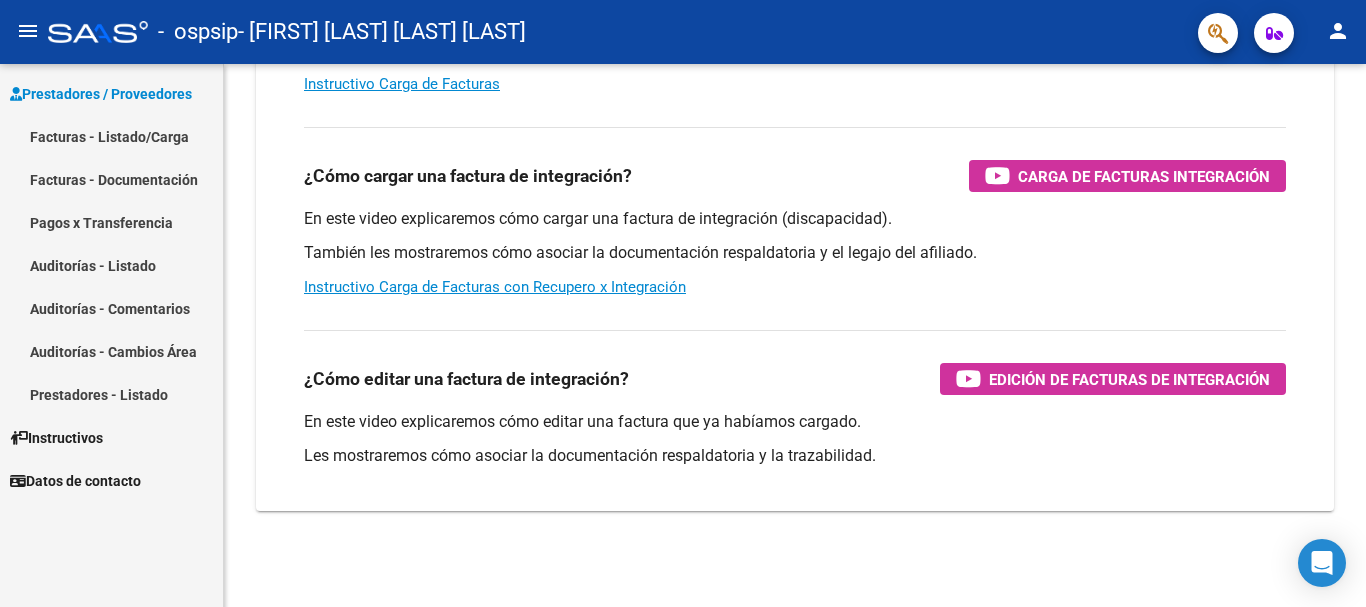 click on "Facturas - Listado/Carga" at bounding box center (111, 136) 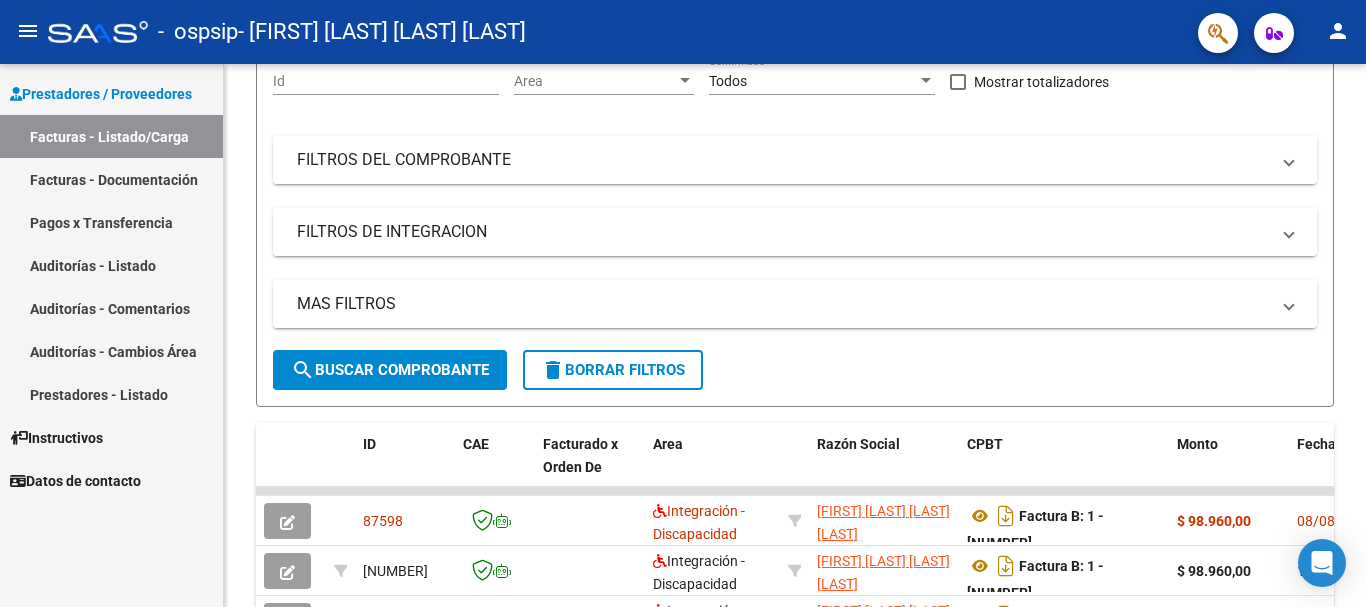 scroll, scrollTop: 340, scrollLeft: 0, axis: vertical 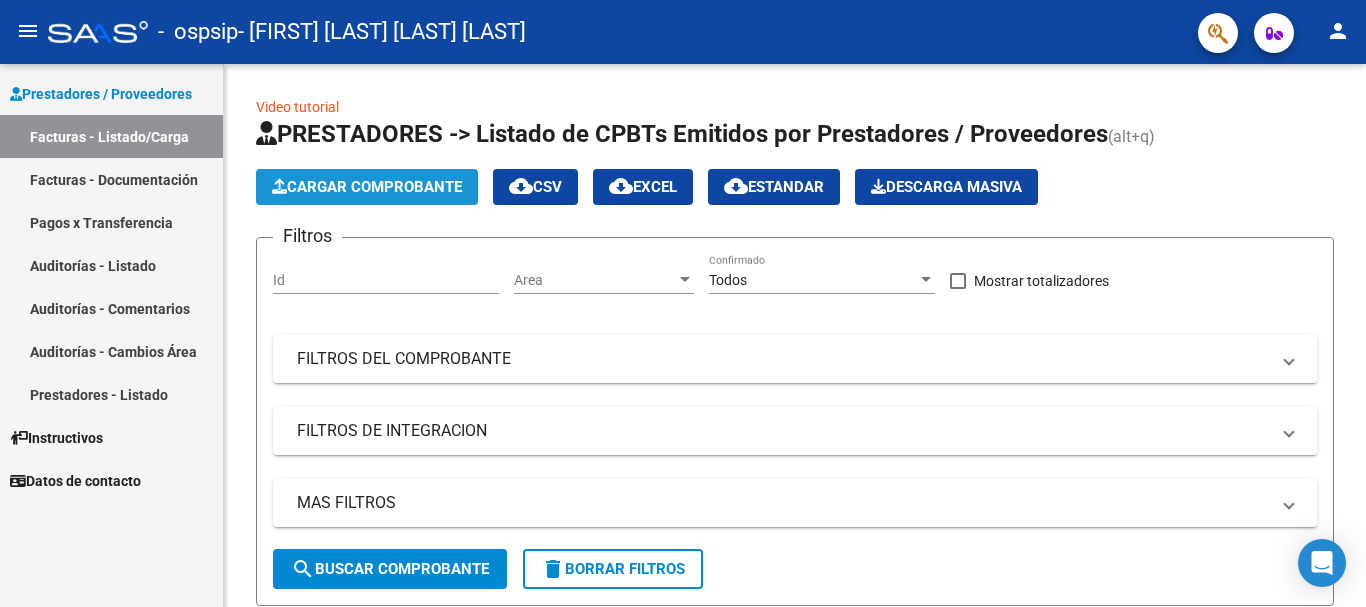 click on "Cargar Comprobante" 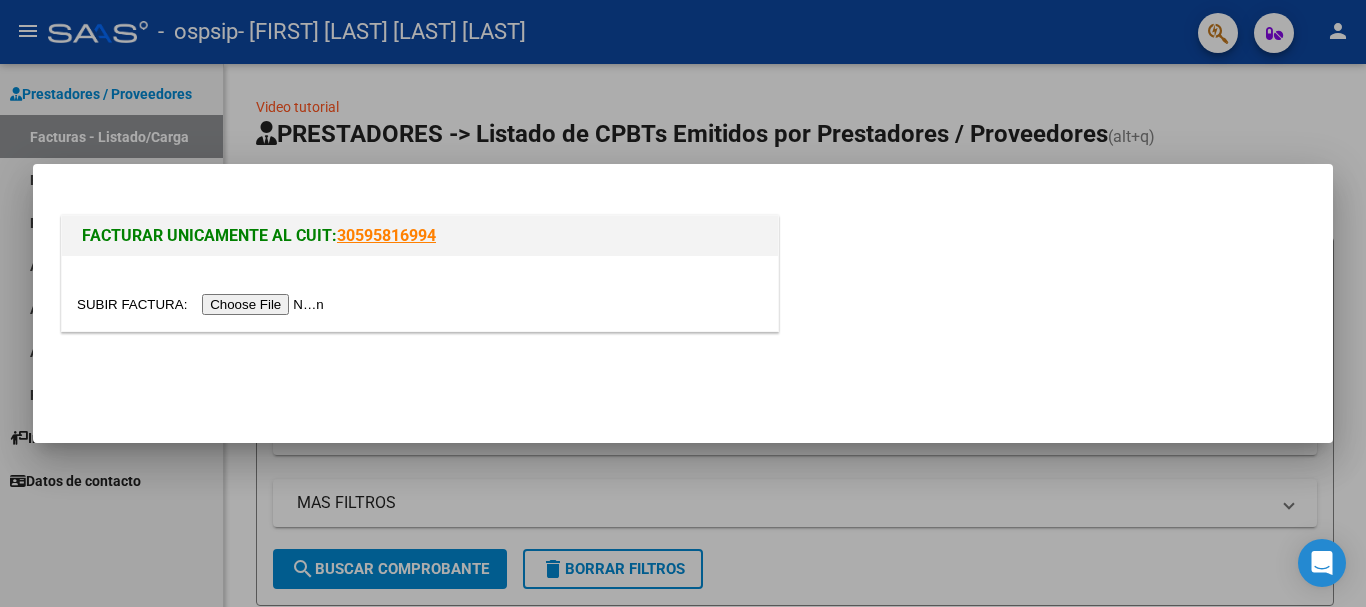 click at bounding box center [203, 304] 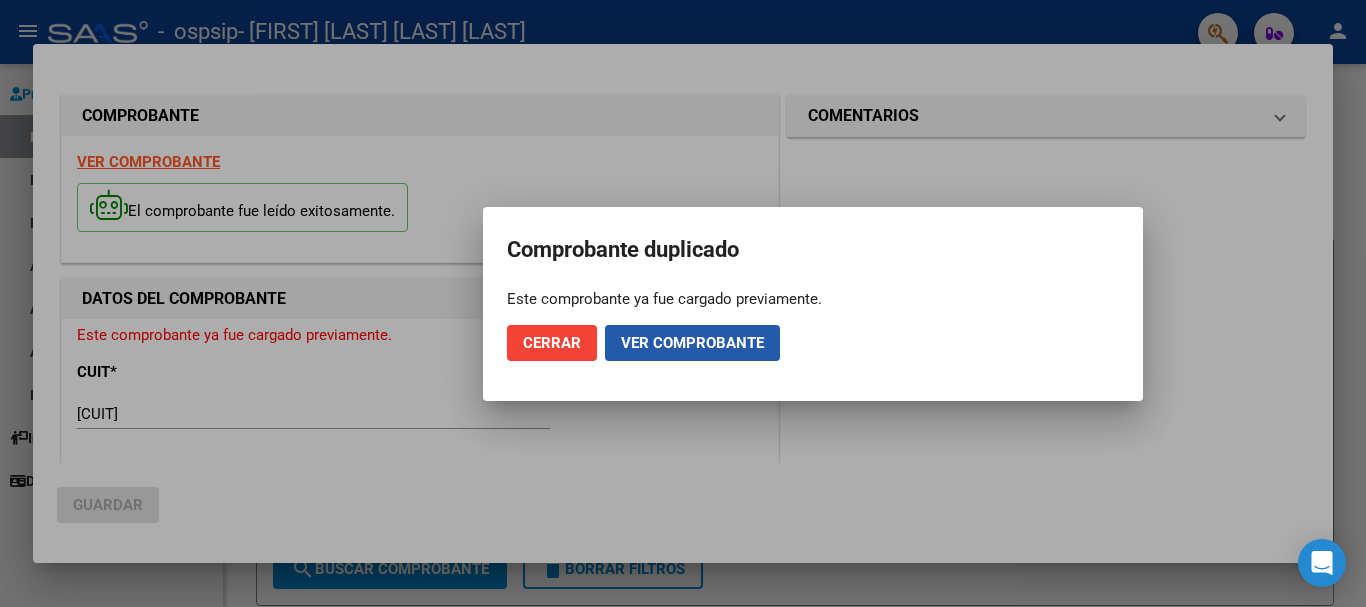 click on "Ver comprobante" 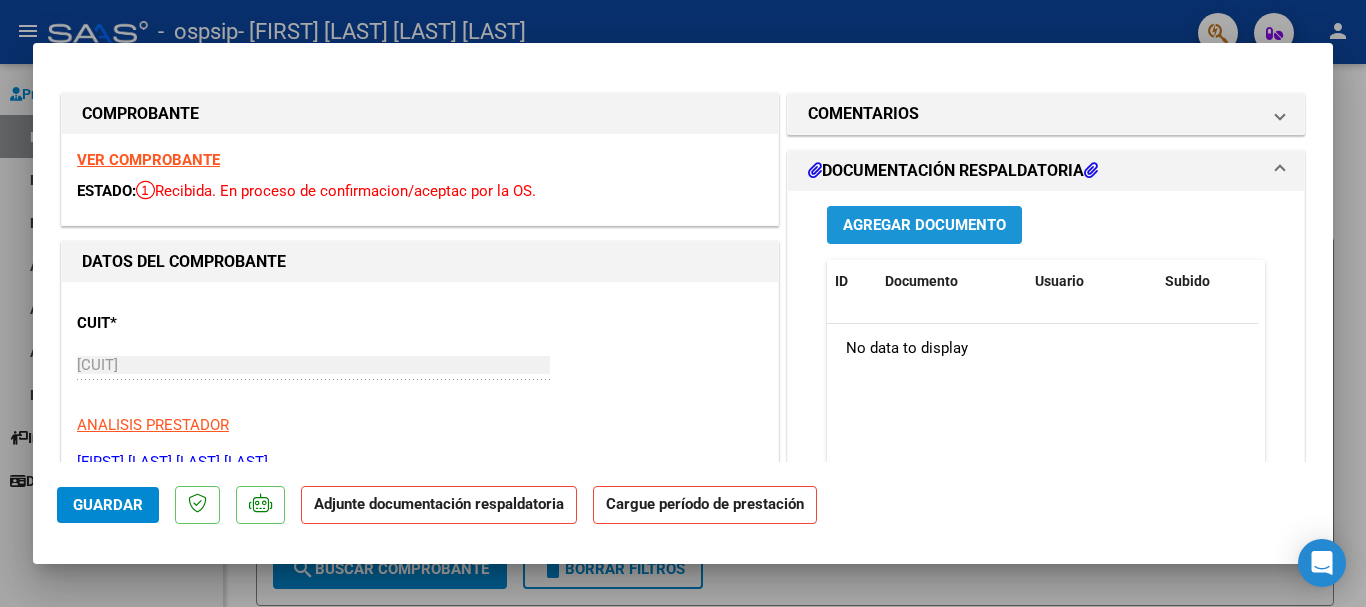click on "Agregar Documento" at bounding box center [924, 226] 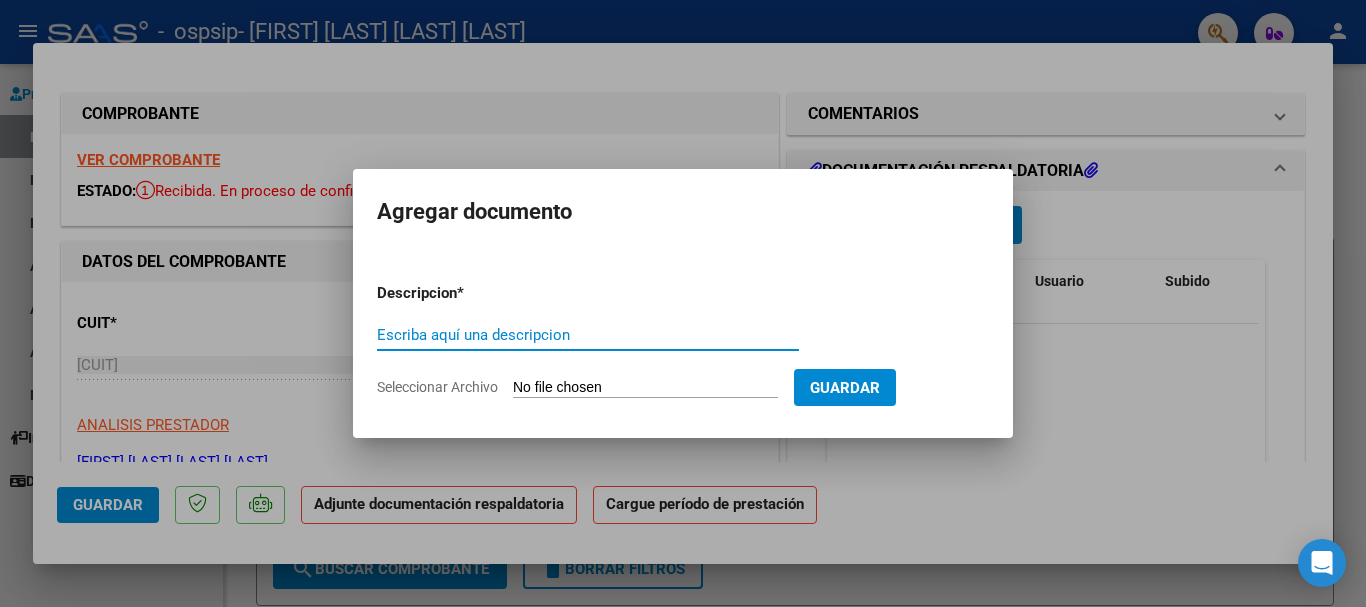 click on "Escriba aquí una descripcion" at bounding box center [588, 335] 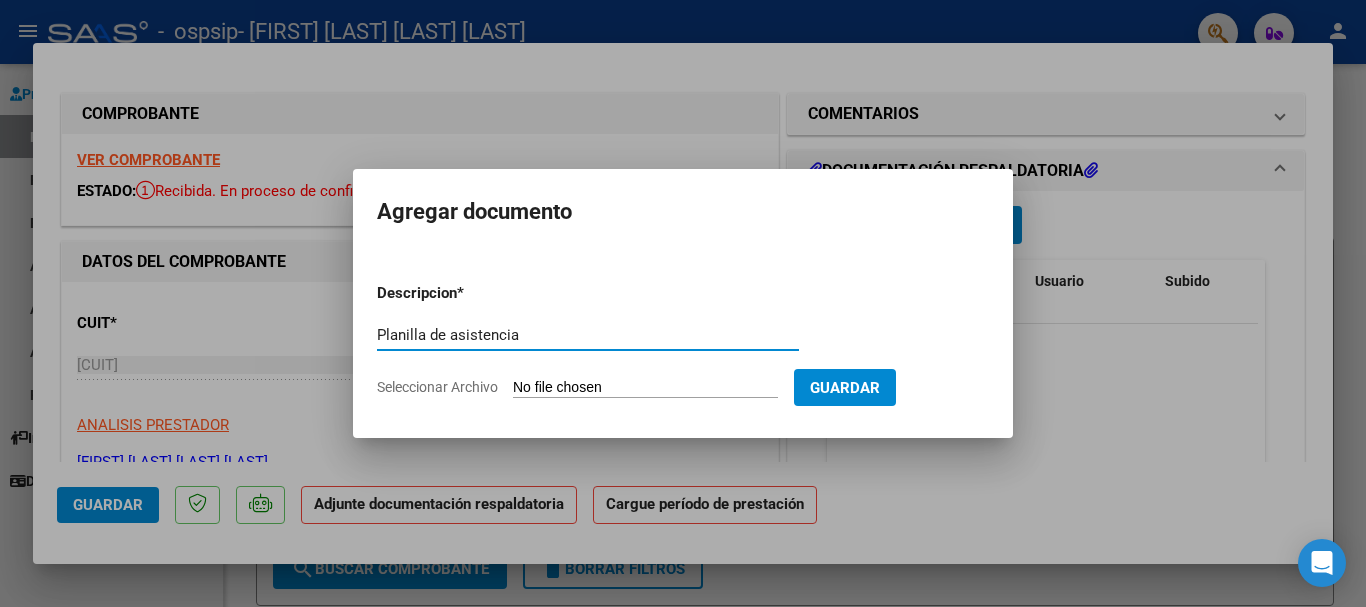 type on "Planilla de asistencia" 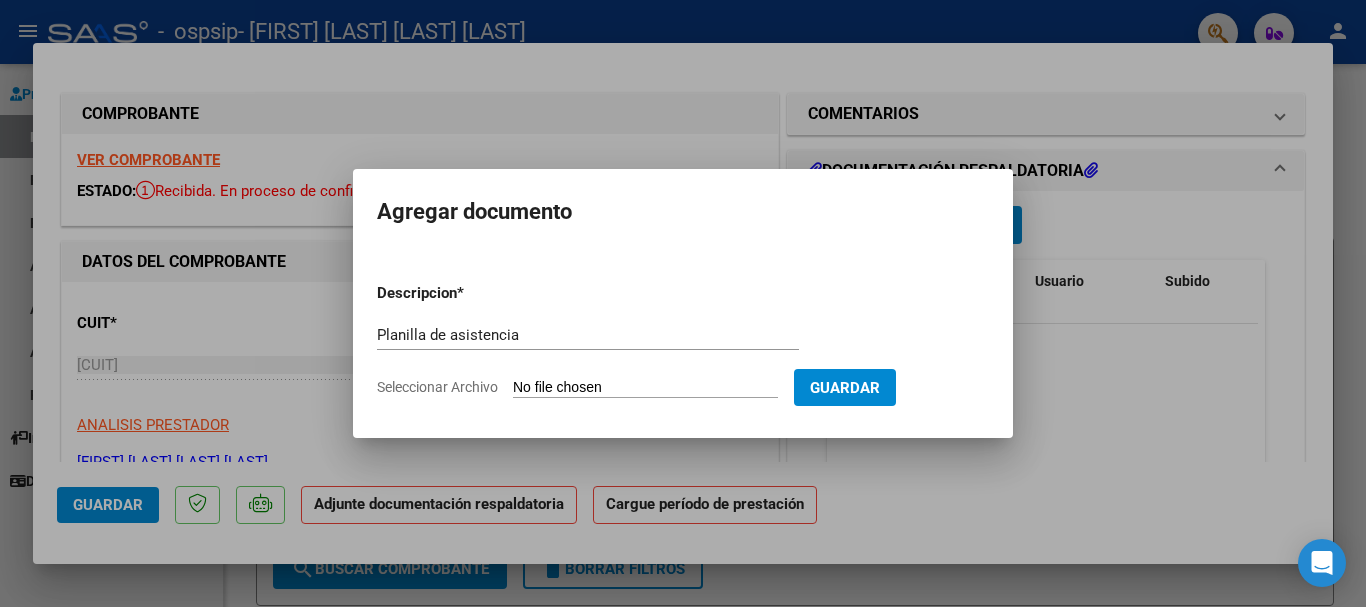 click on "Seleccionar Archivo" 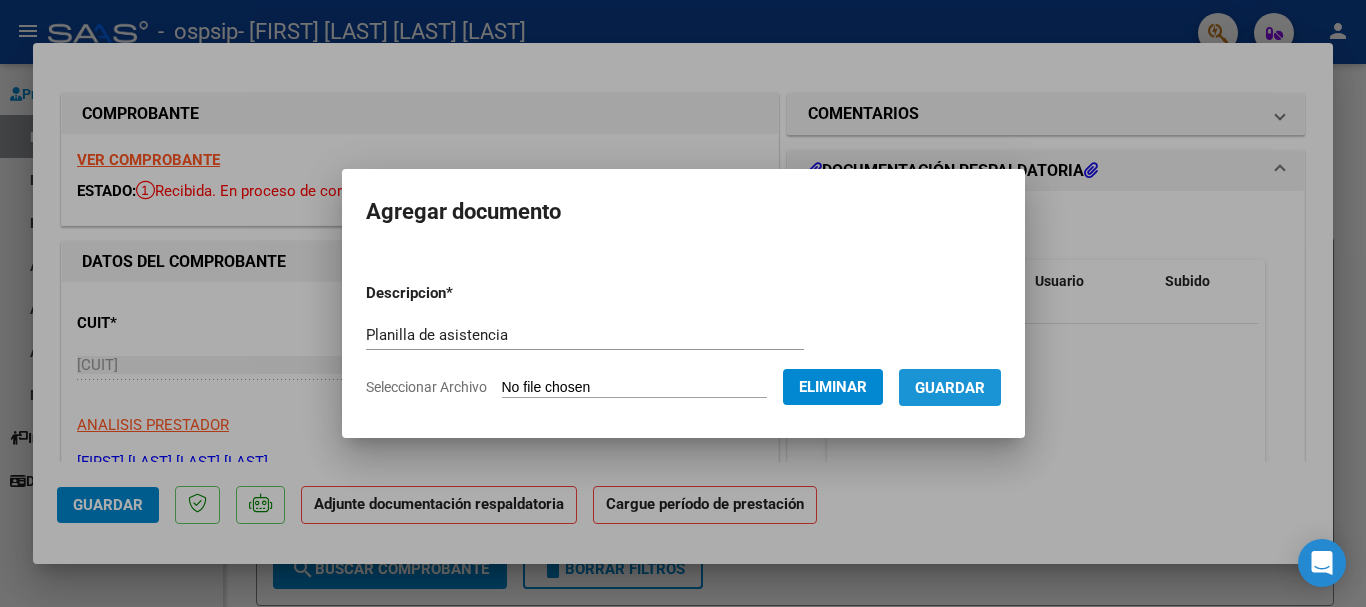 click on "Guardar" at bounding box center [950, 388] 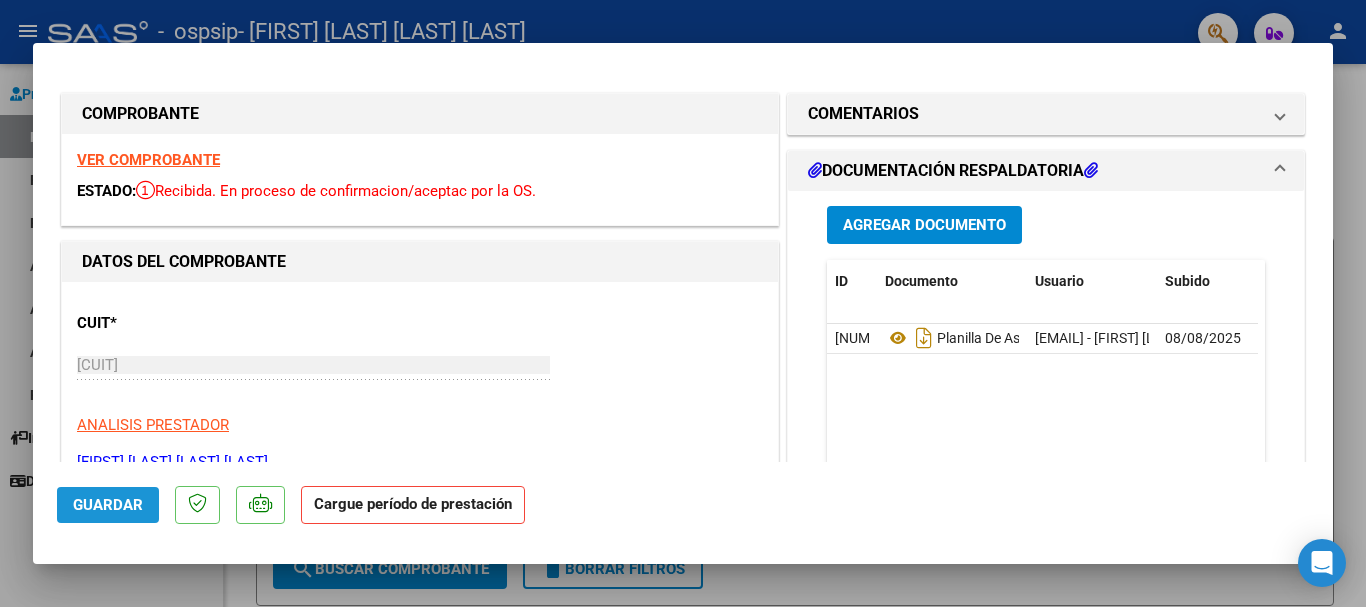 click on "Guardar" 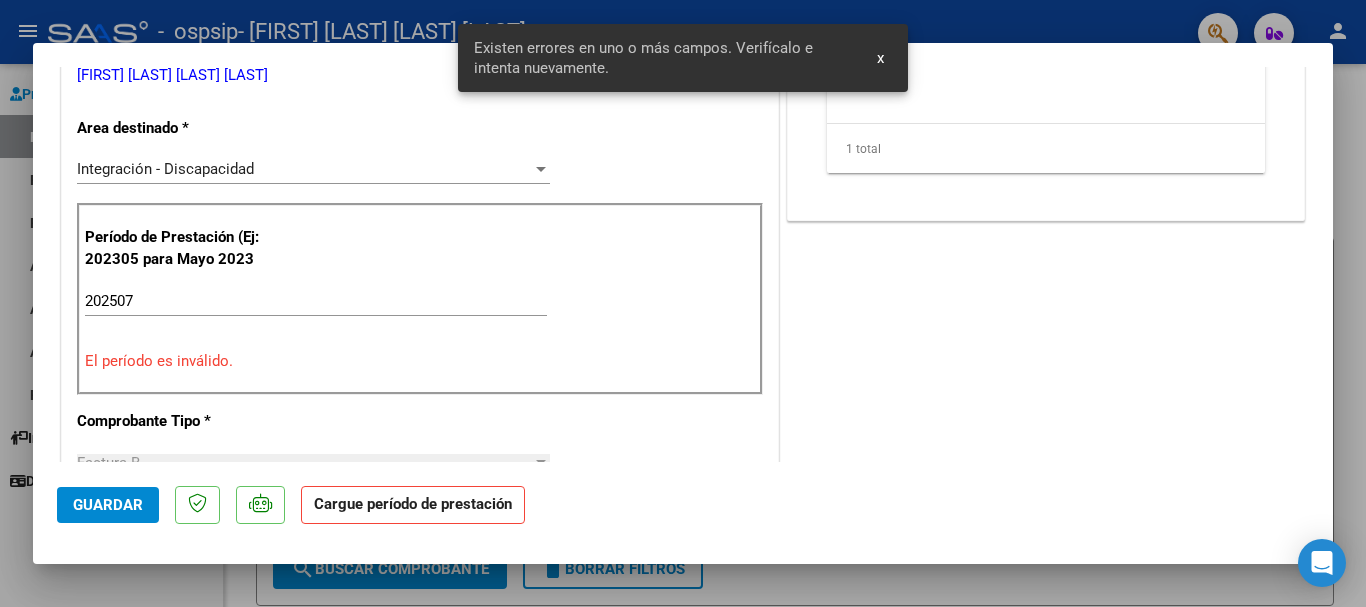 scroll, scrollTop: 403, scrollLeft: 0, axis: vertical 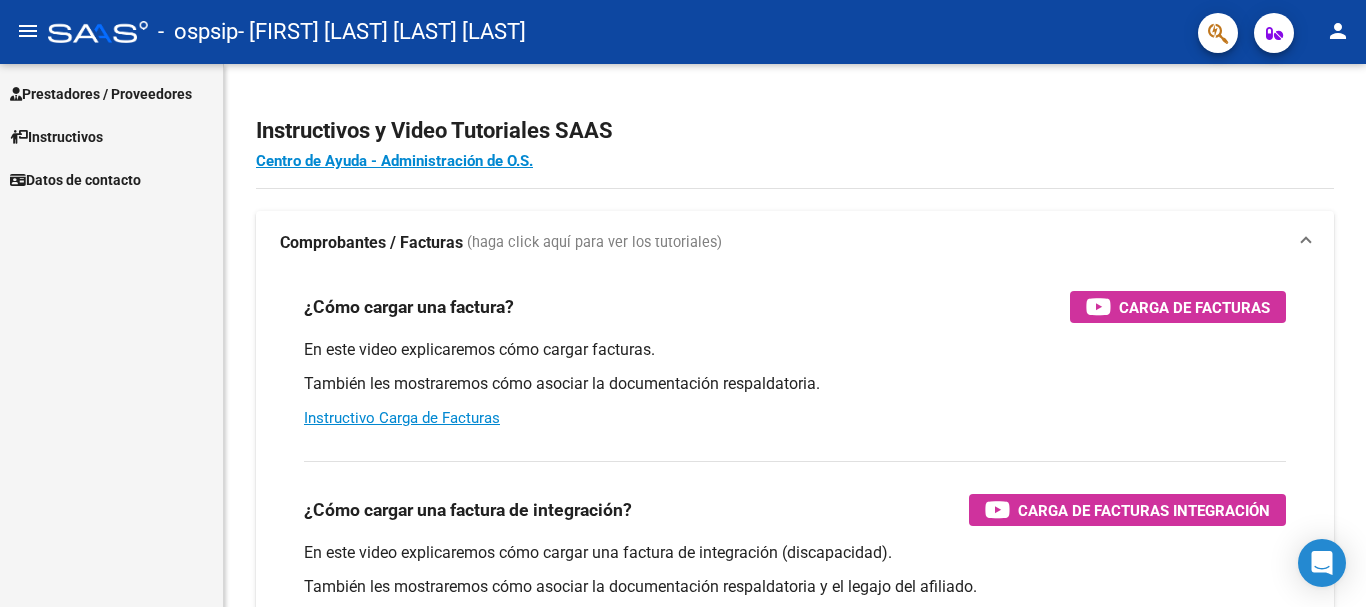 click on "Prestadores / Proveedores" at bounding box center (101, 94) 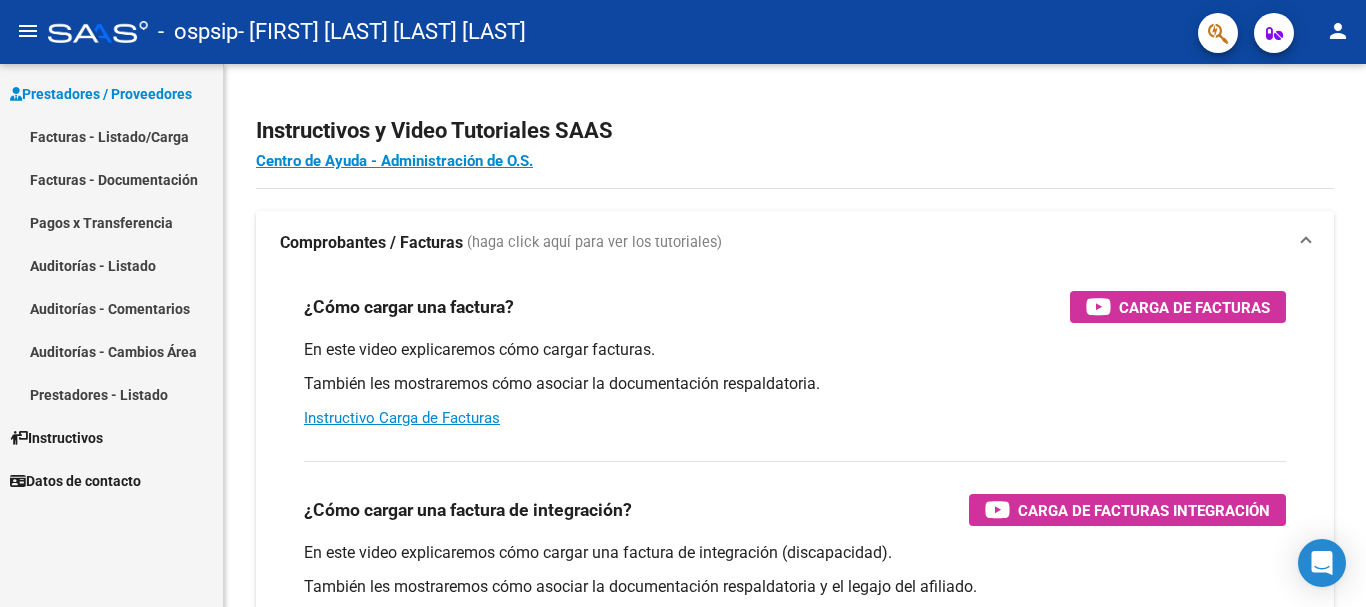 click on "Facturas - Listado/Carga" at bounding box center [111, 136] 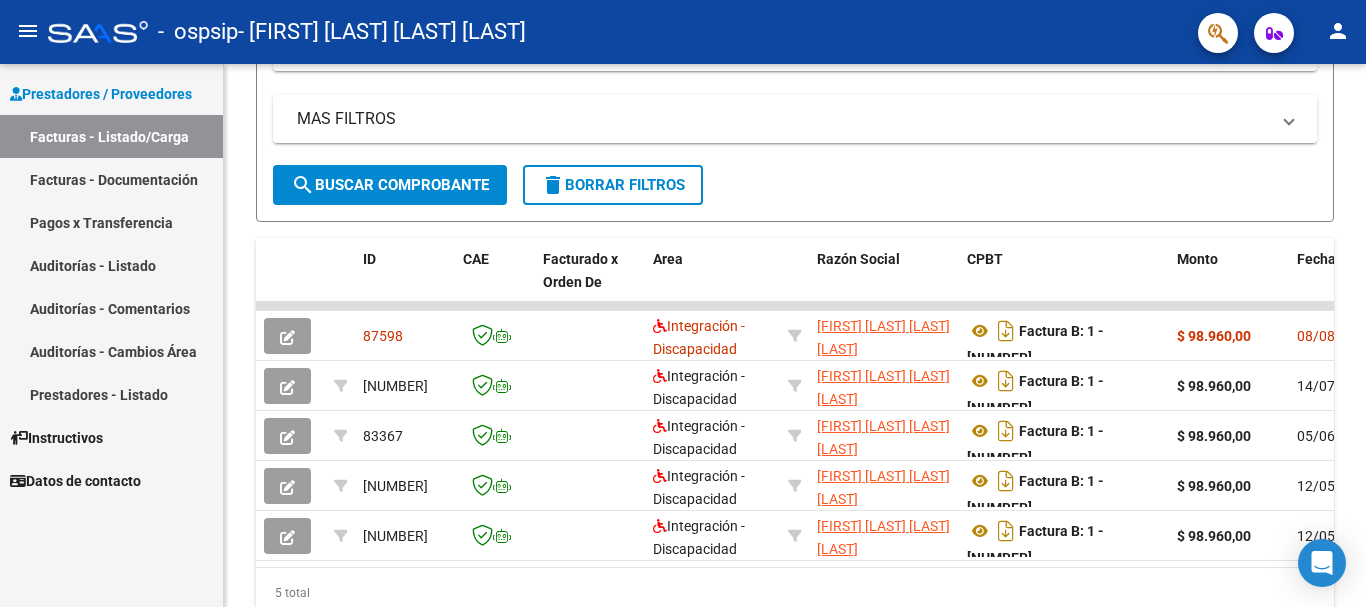 scroll, scrollTop: 398, scrollLeft: 0, axis: vertical 